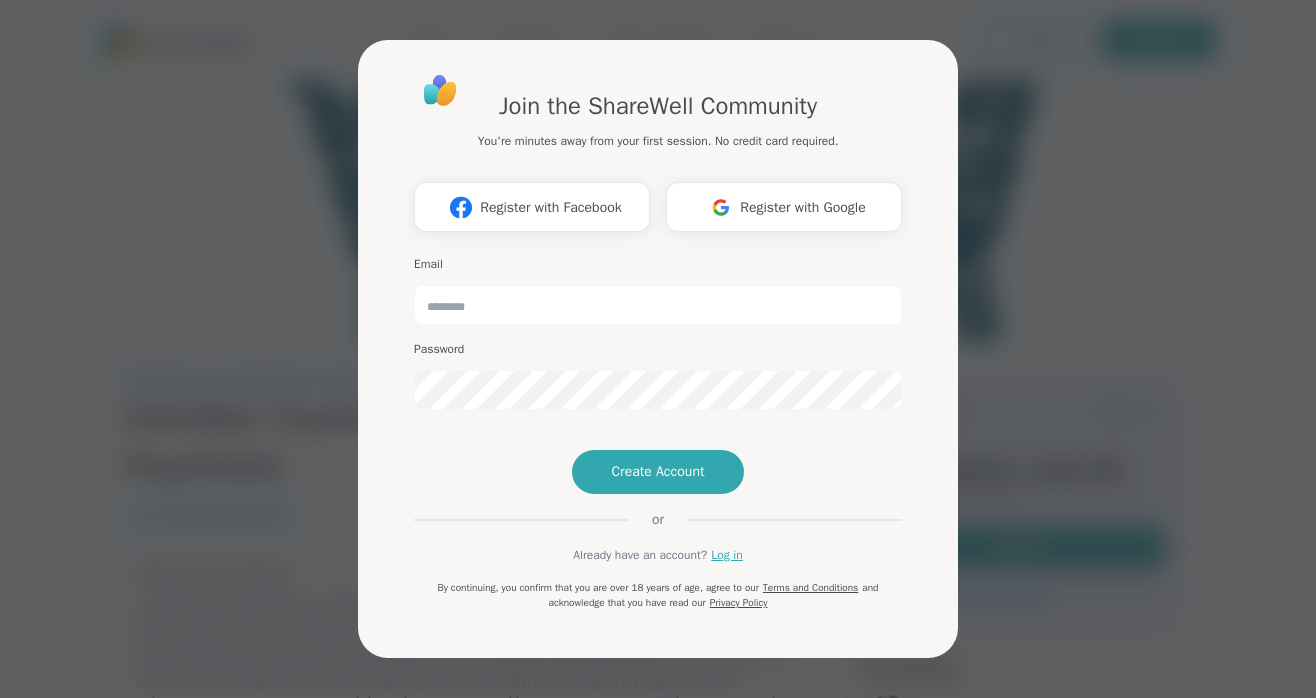 scroll, scrollTop: 0, scrollLeft: 0, axis: both 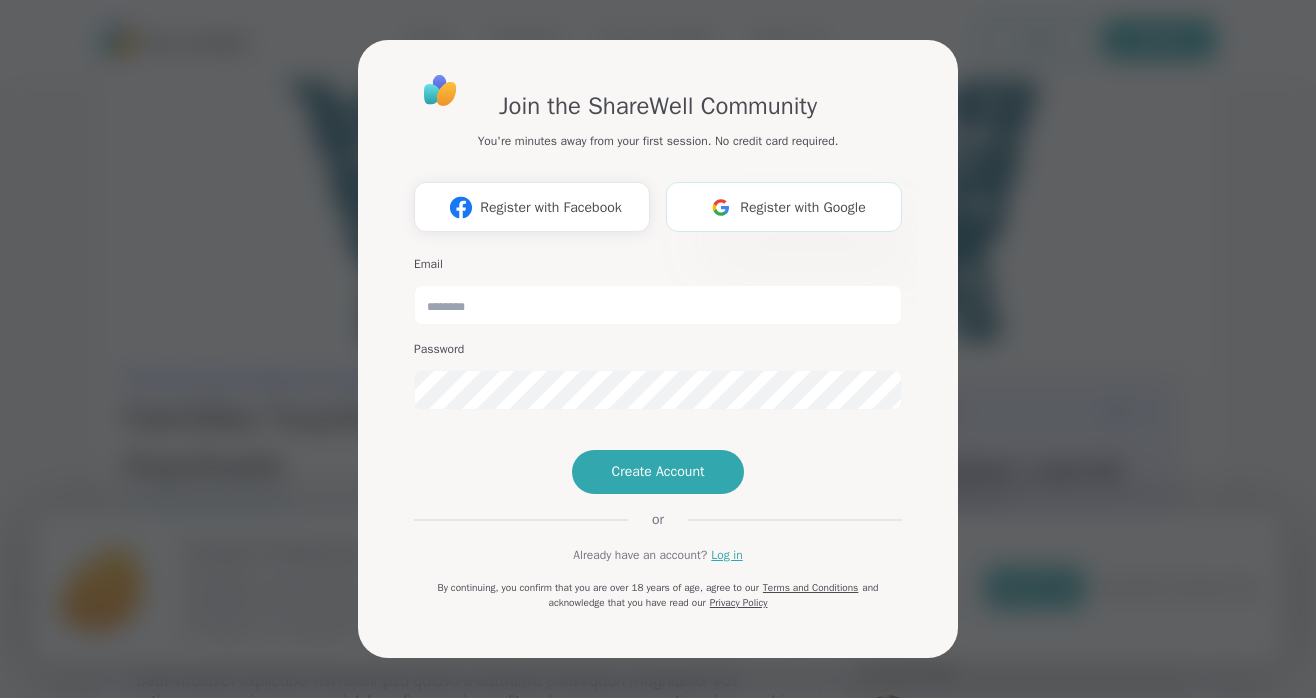 click on "Register with Google" at bounding box center (803, 207) 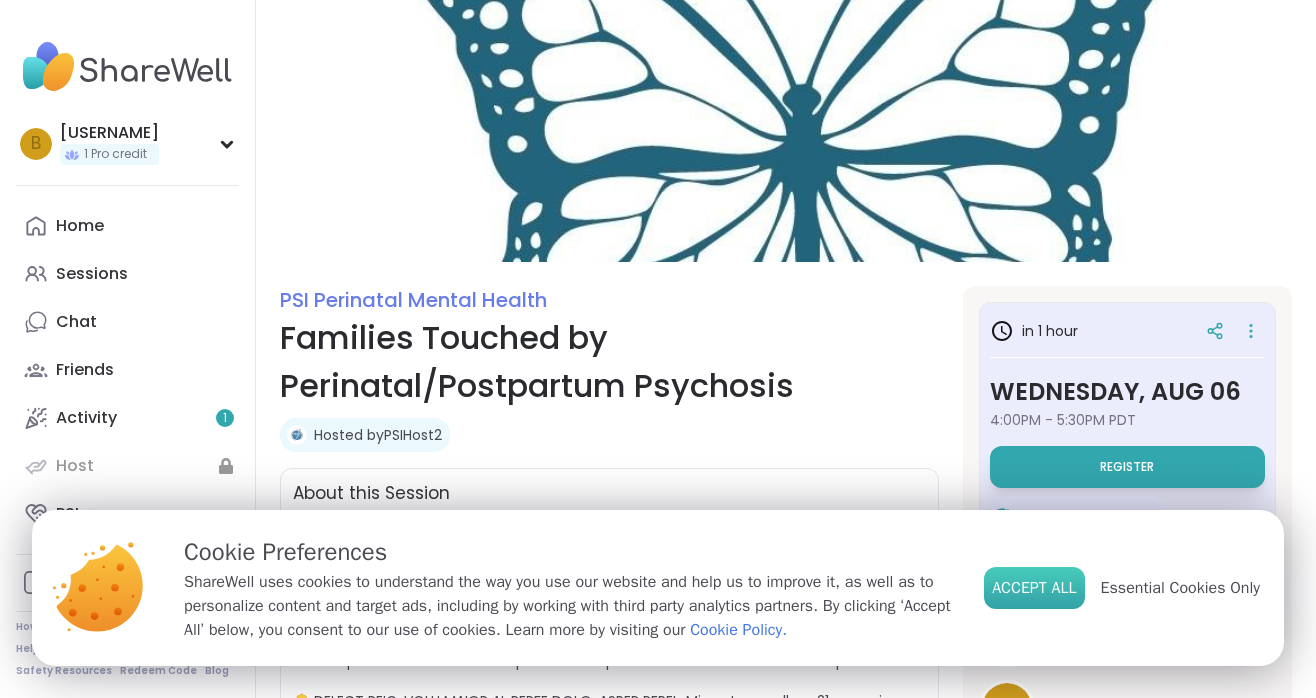 click on "Accept All" at bounding box center [1034, 588] 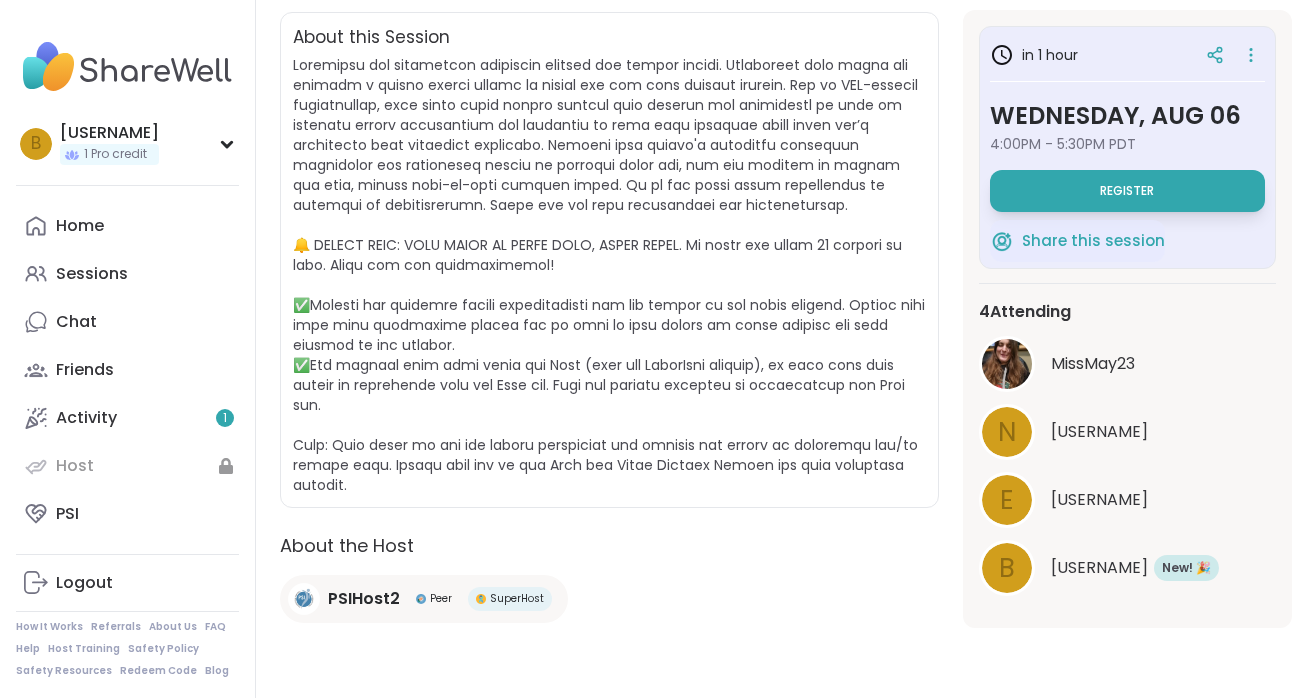 scroll, scrollTop: 145, scrollLeft: 0, axis: vertical 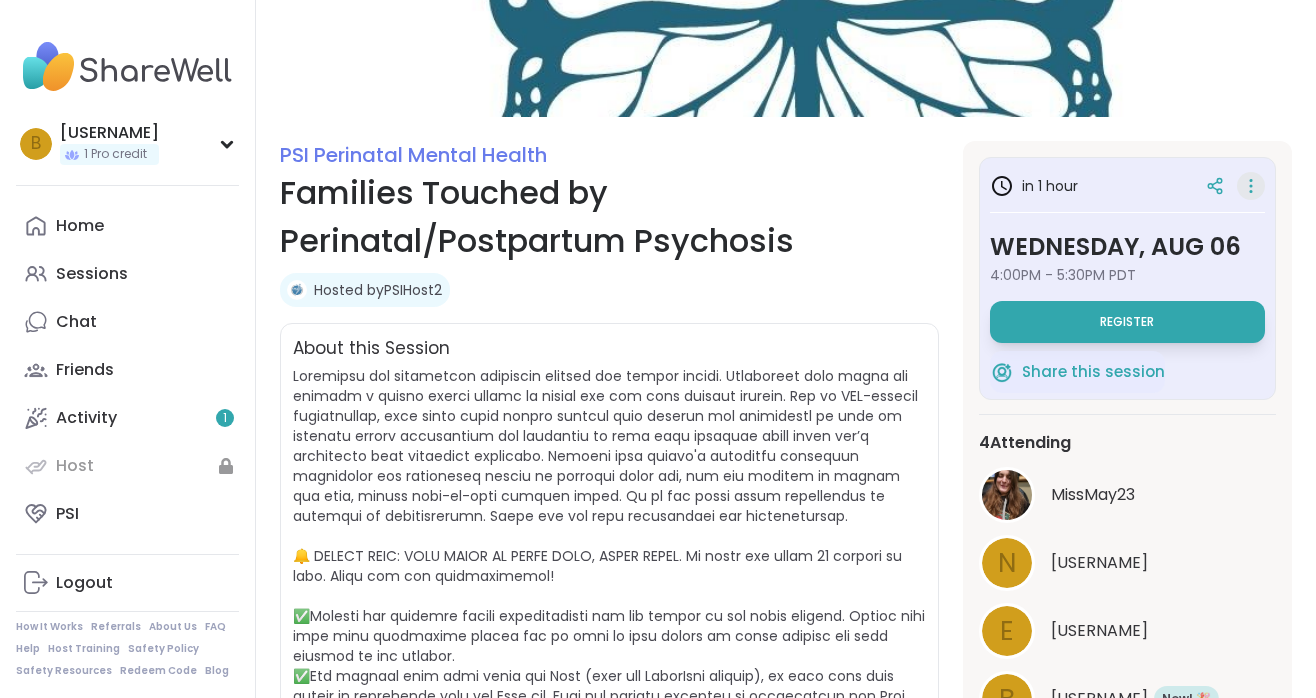 click 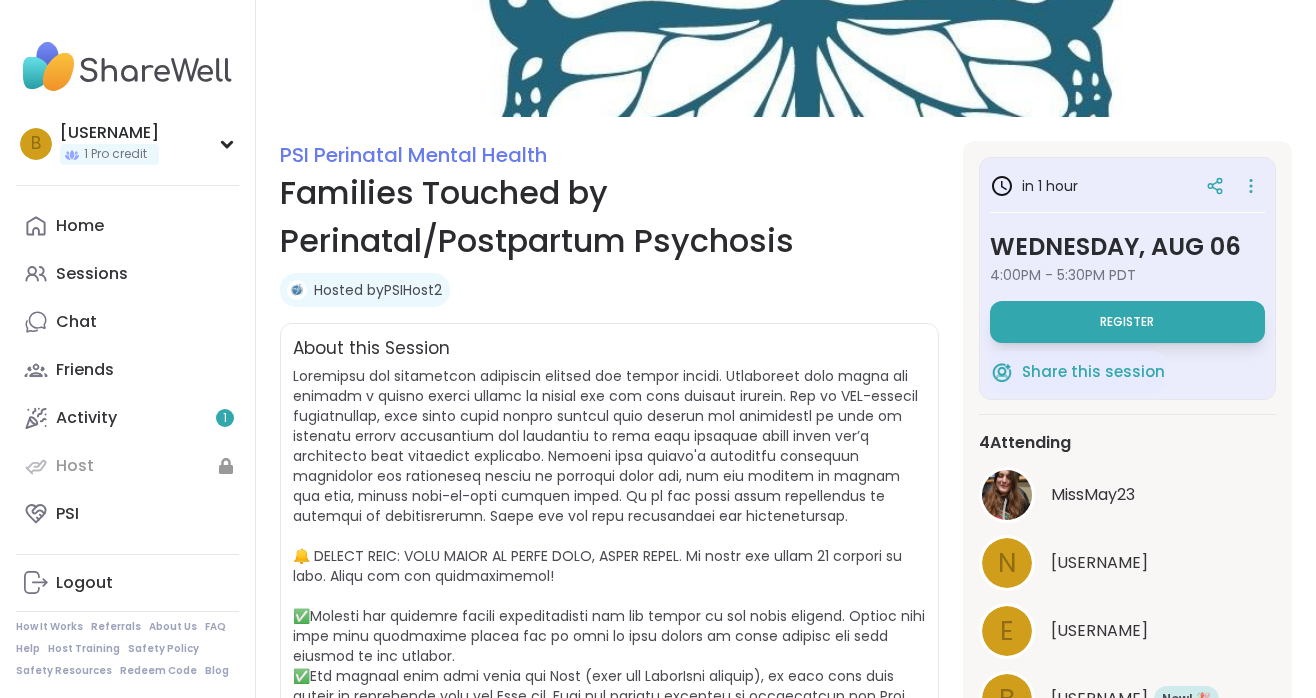 click on "About this Session" at bounding box center [609, 571] 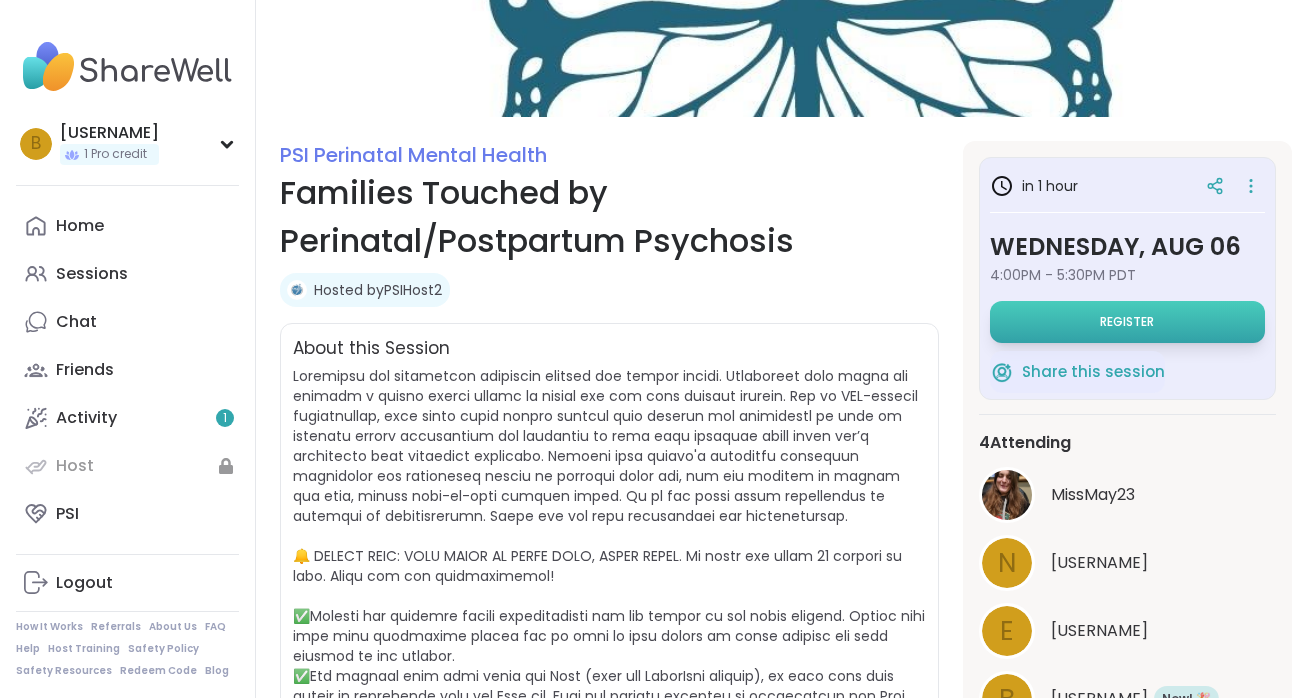 click on "Register" at bounding box center [1127, 322] 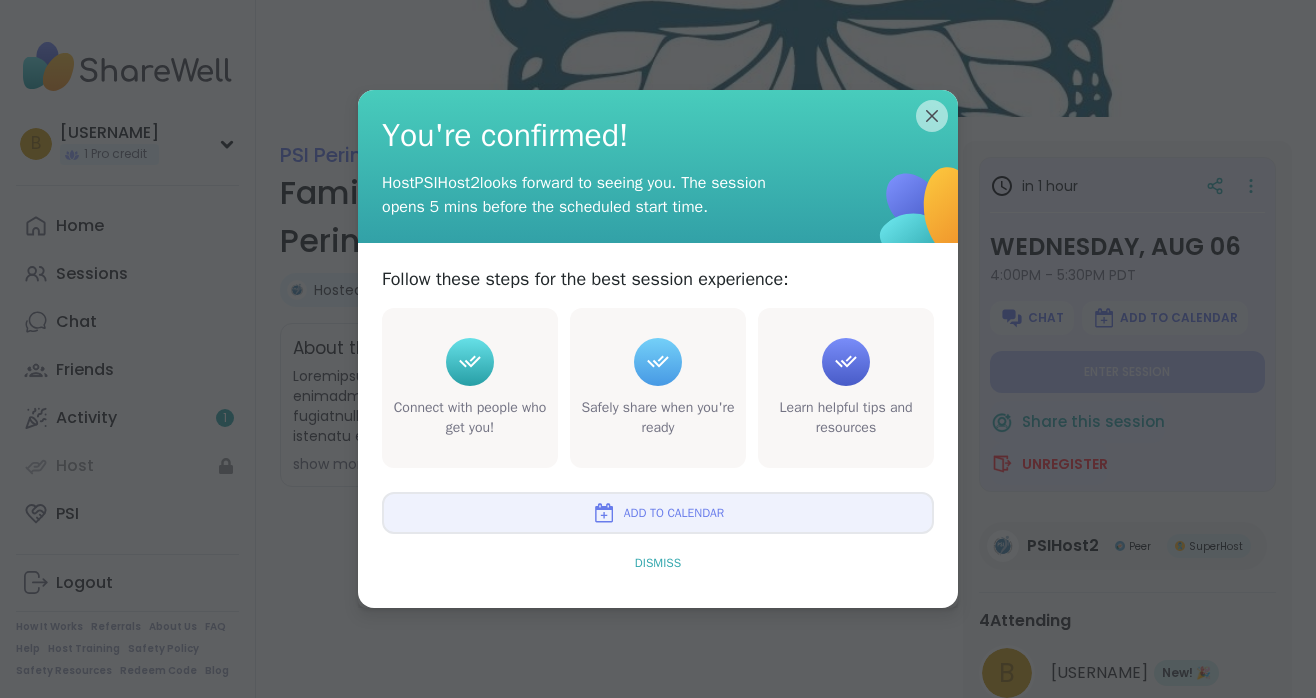 click on "Dismiss" at bounding box center [658, 563] 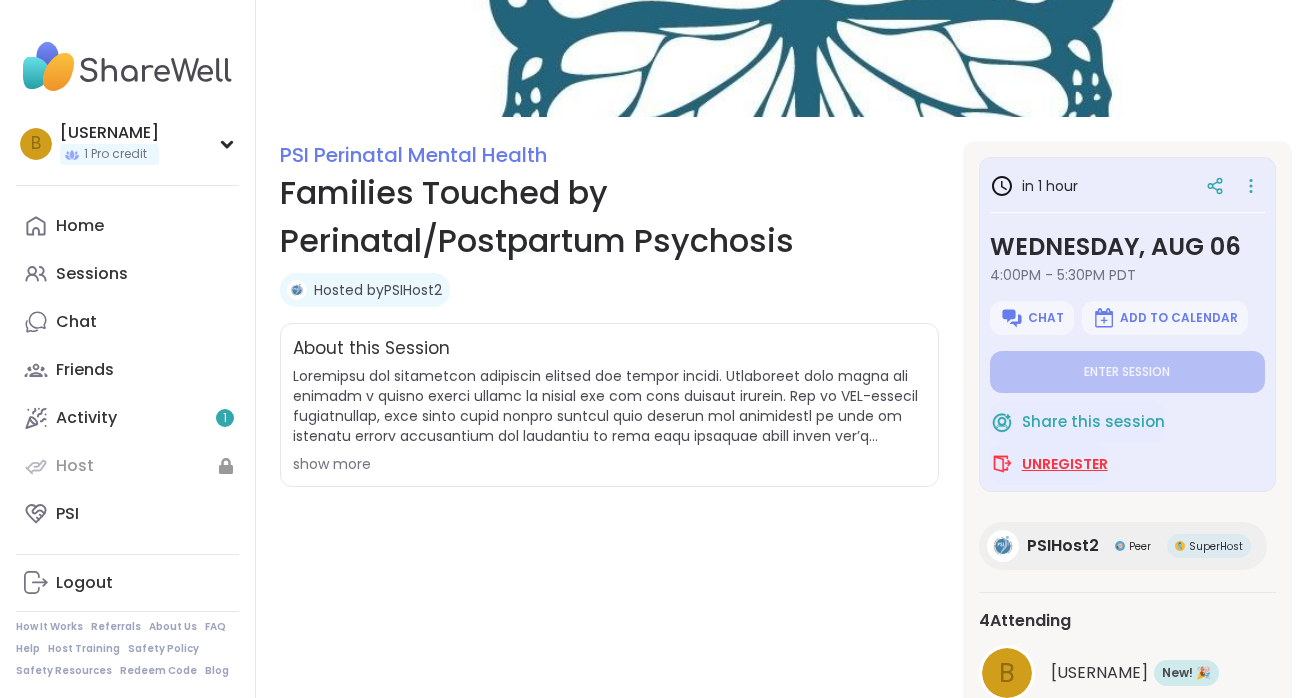 click on "Unregister" at bounding box center (1065, 464) 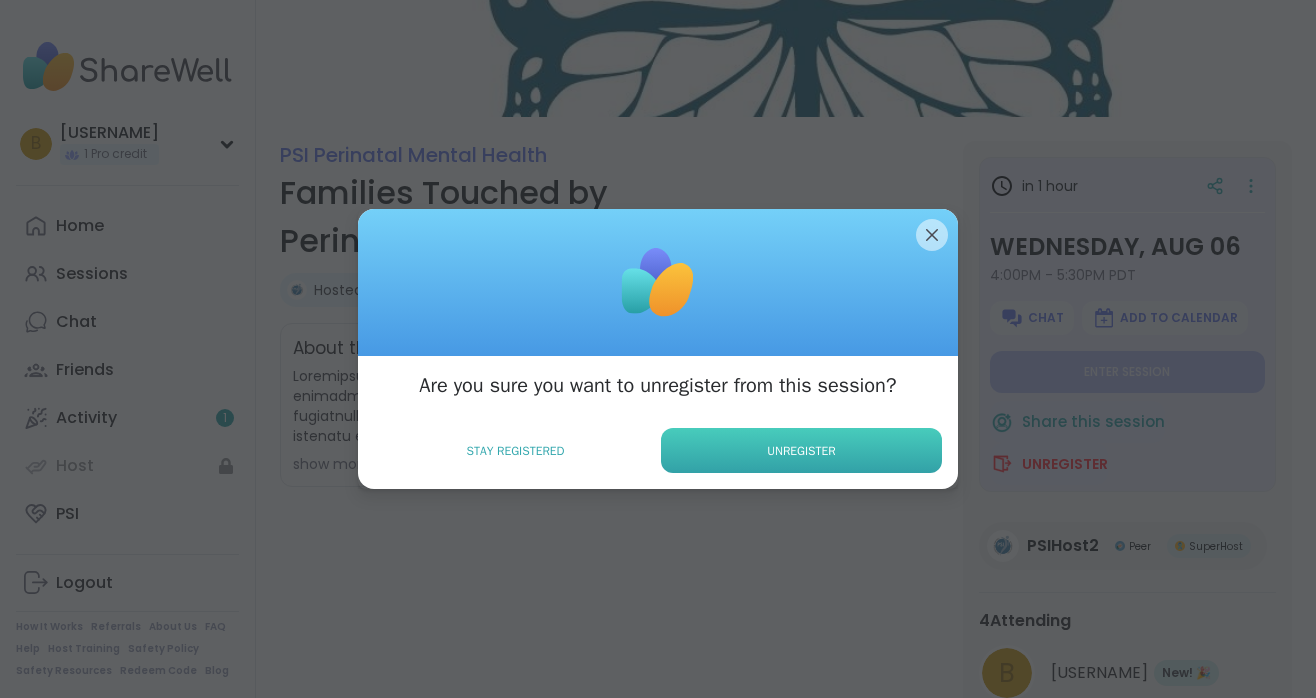 click on "Unregister" at bounding box center (801, 450) 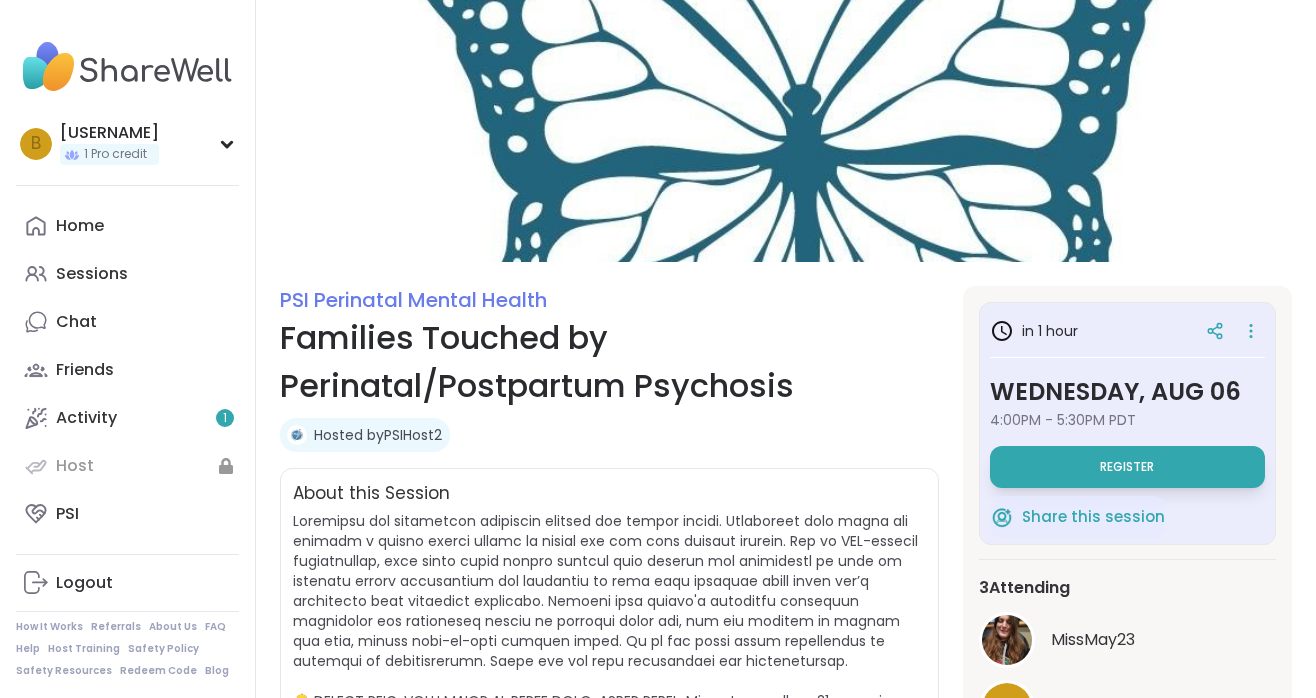 scroll, scrollTop: 0, scrollLeft: 0, axis: both 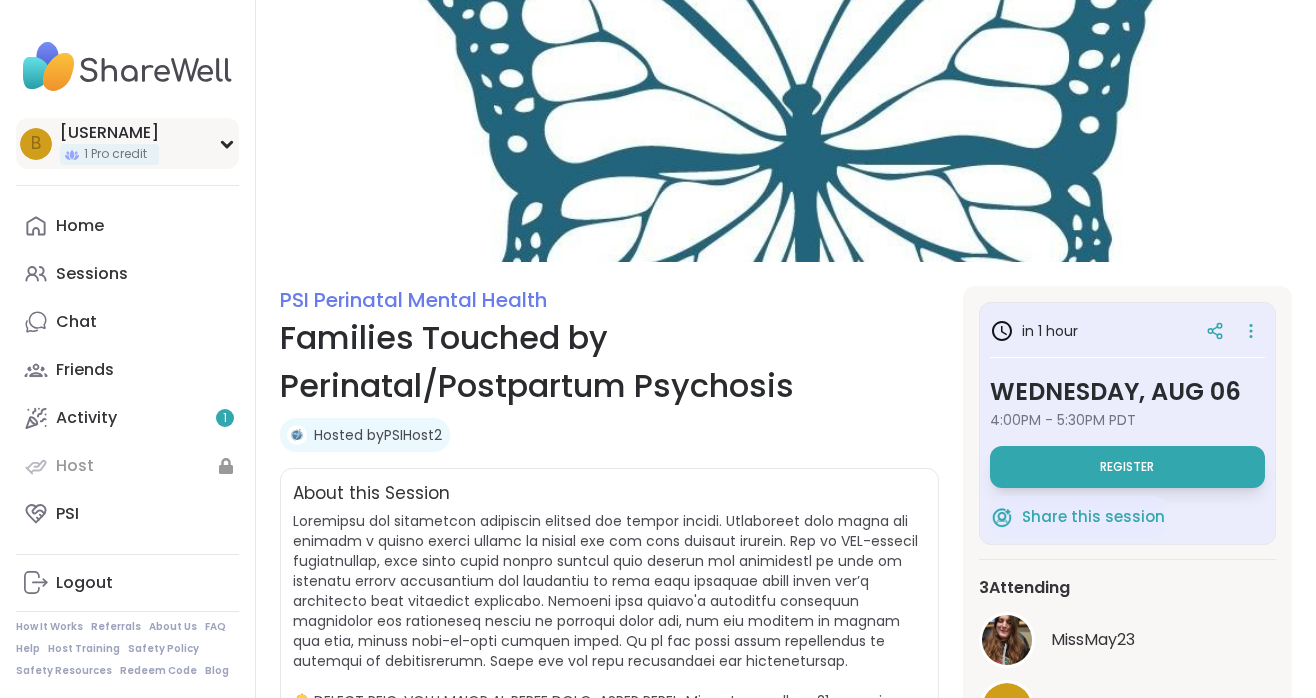 click on "brad2" at bounding box center [109, 133] 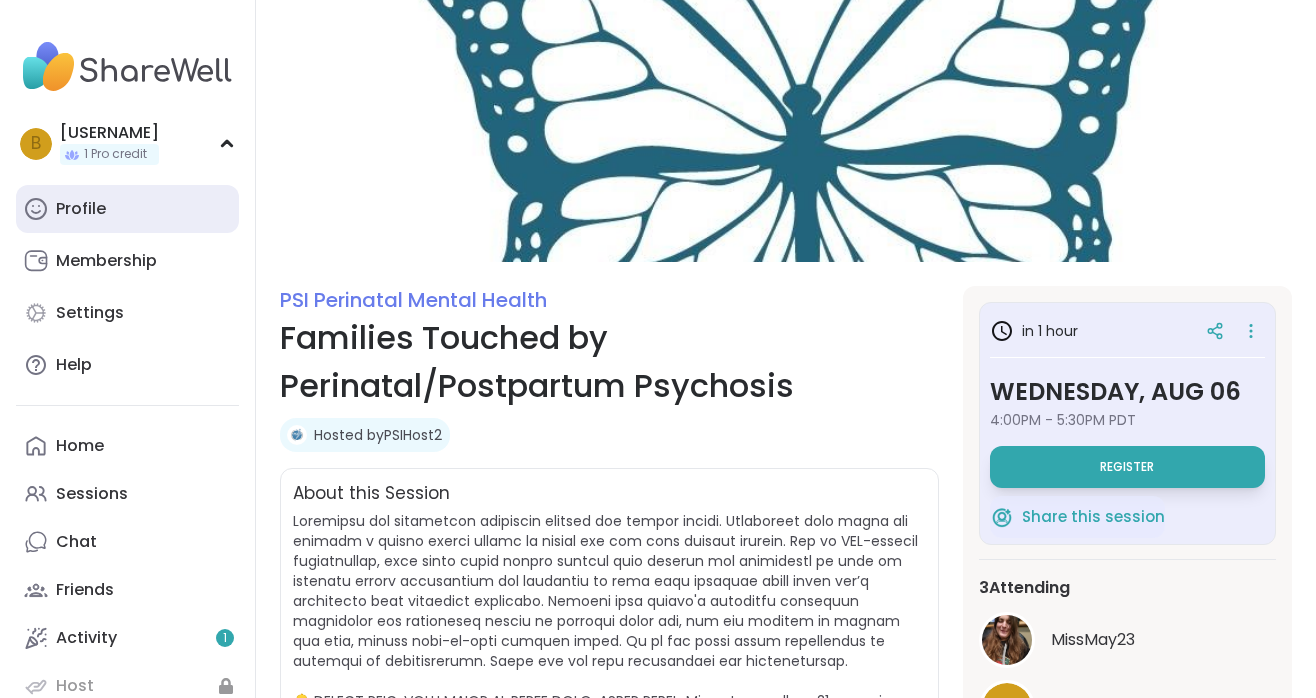 click on "Profile" at bounding box center [81, 209] 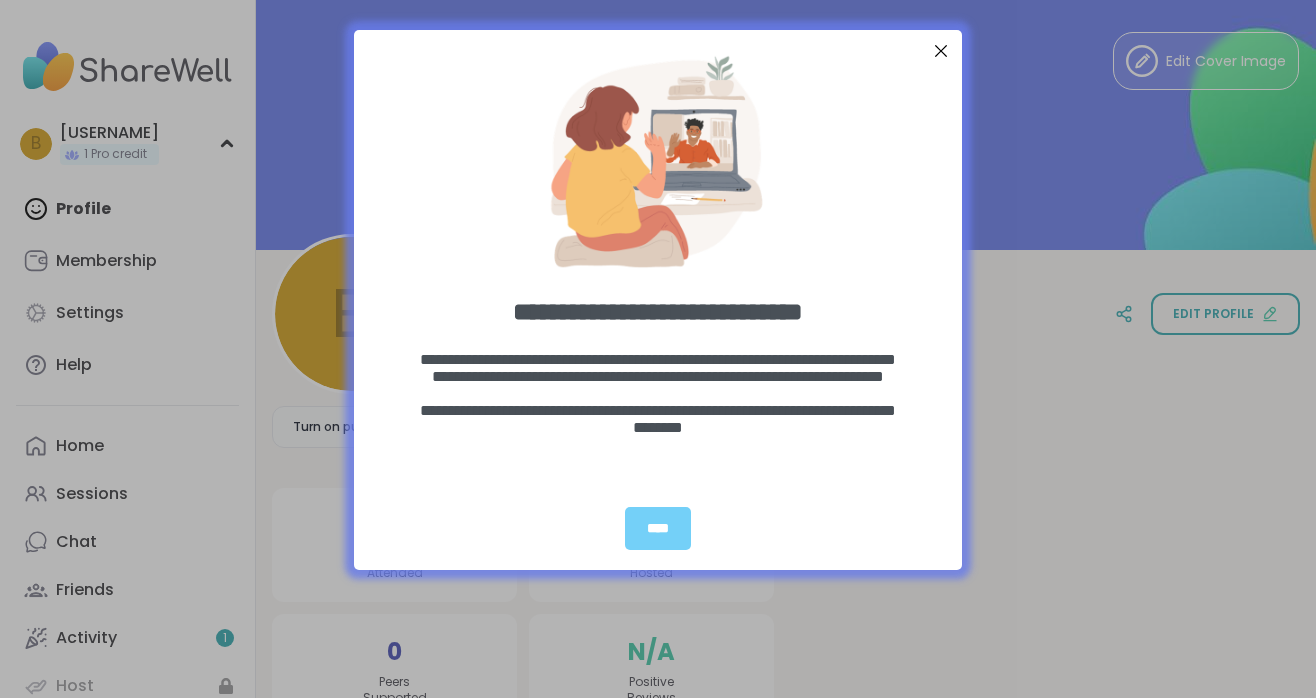 scroll, scrollTop: 0, scrollLeft: 0, axis: both 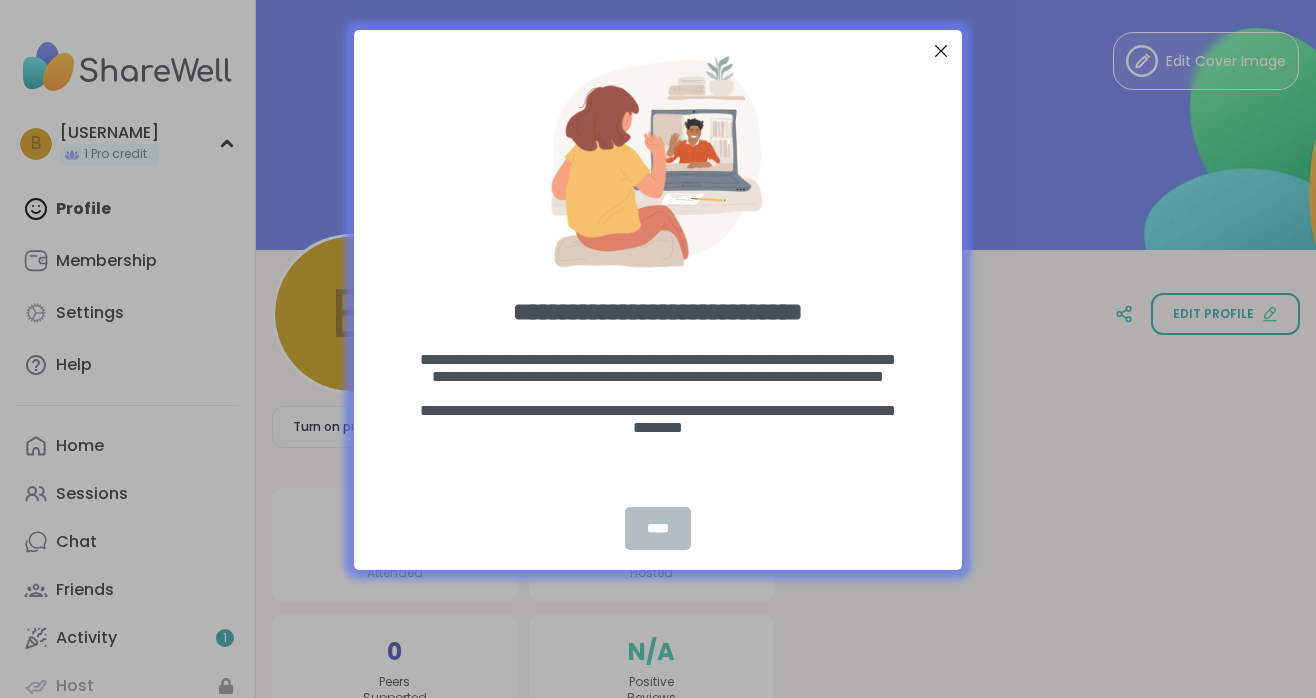 click on "****" at bounding box center (658, 528) 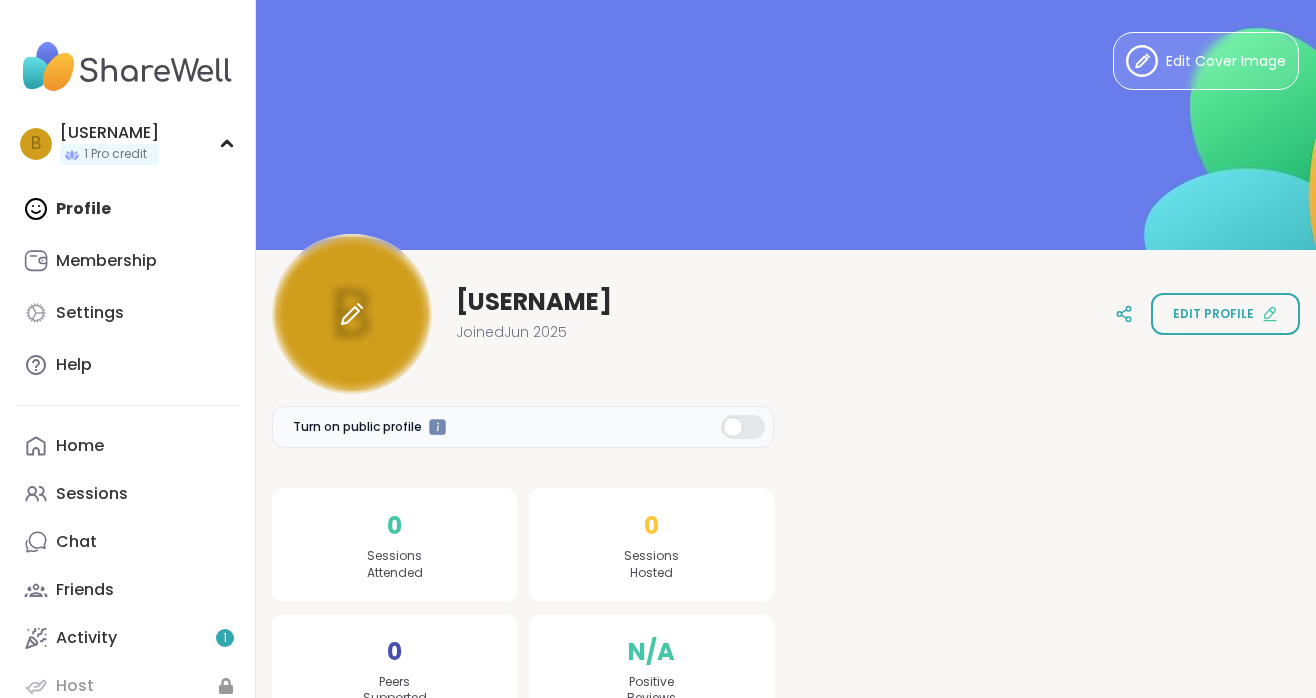 click at bounding box center (352, 314) 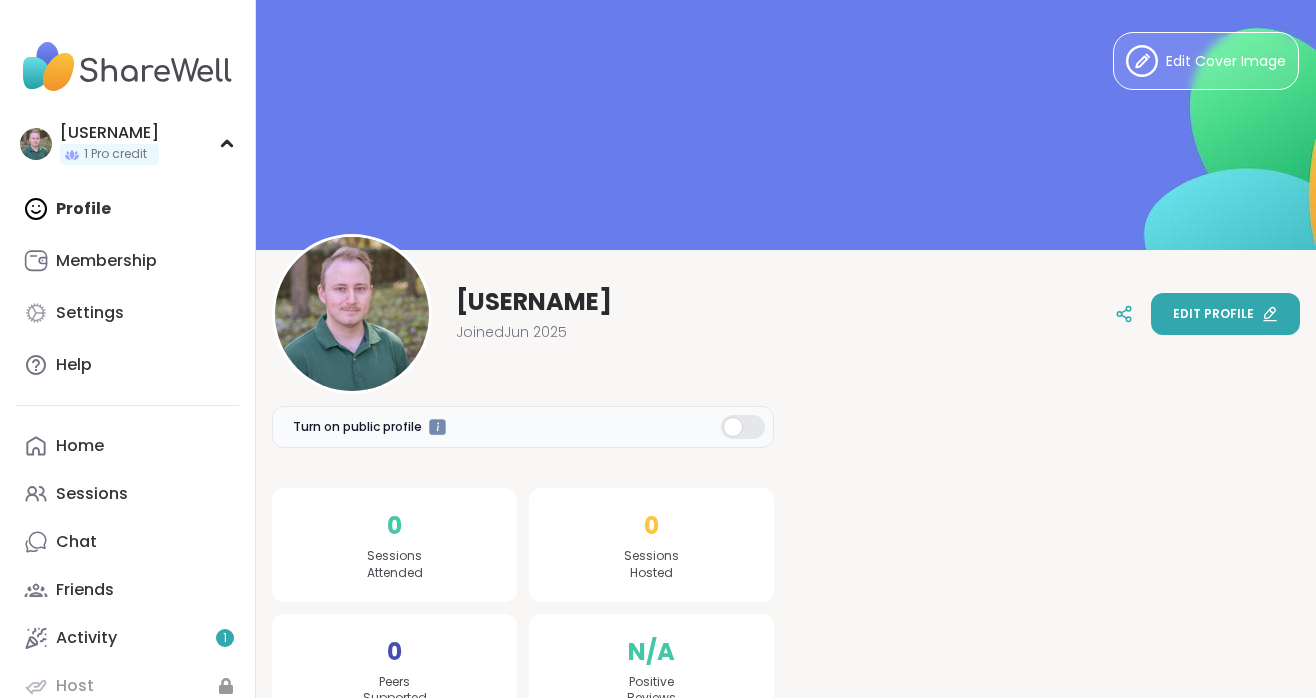 click on "Edit profile" at bounding box center [1213, 314] 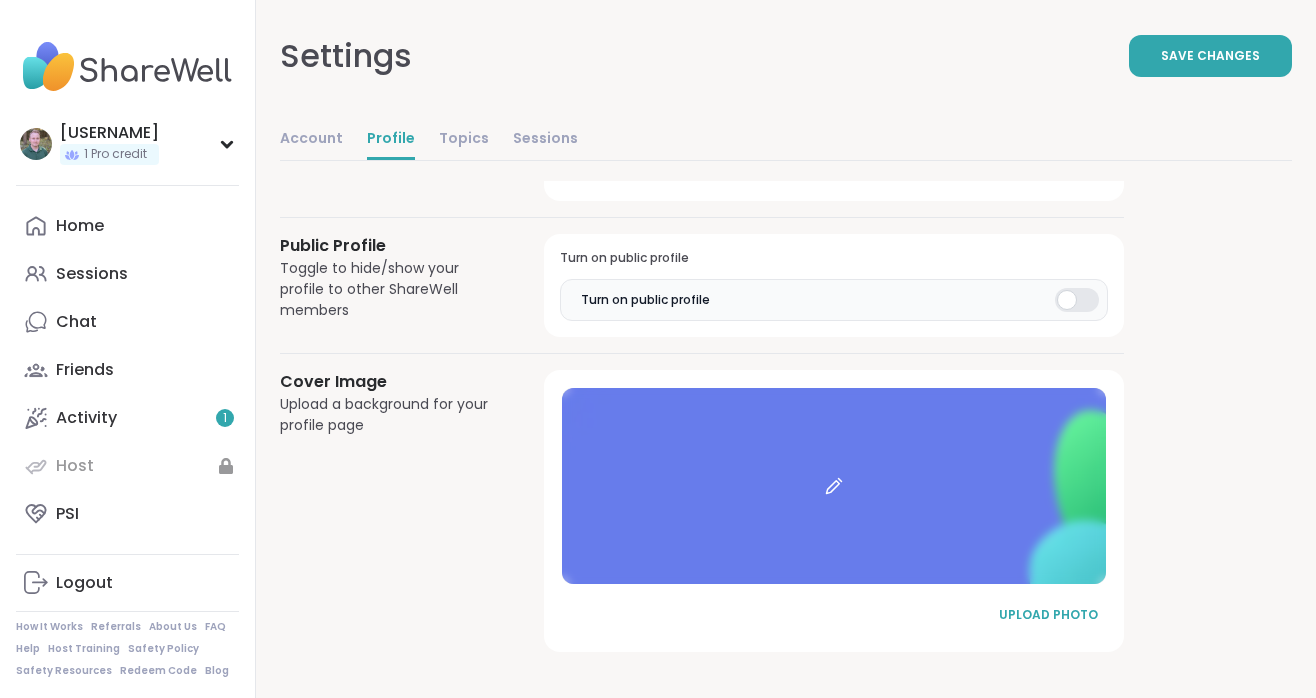scroll, scrollTop: 1018, scrollLeft: 0, axis: vertical 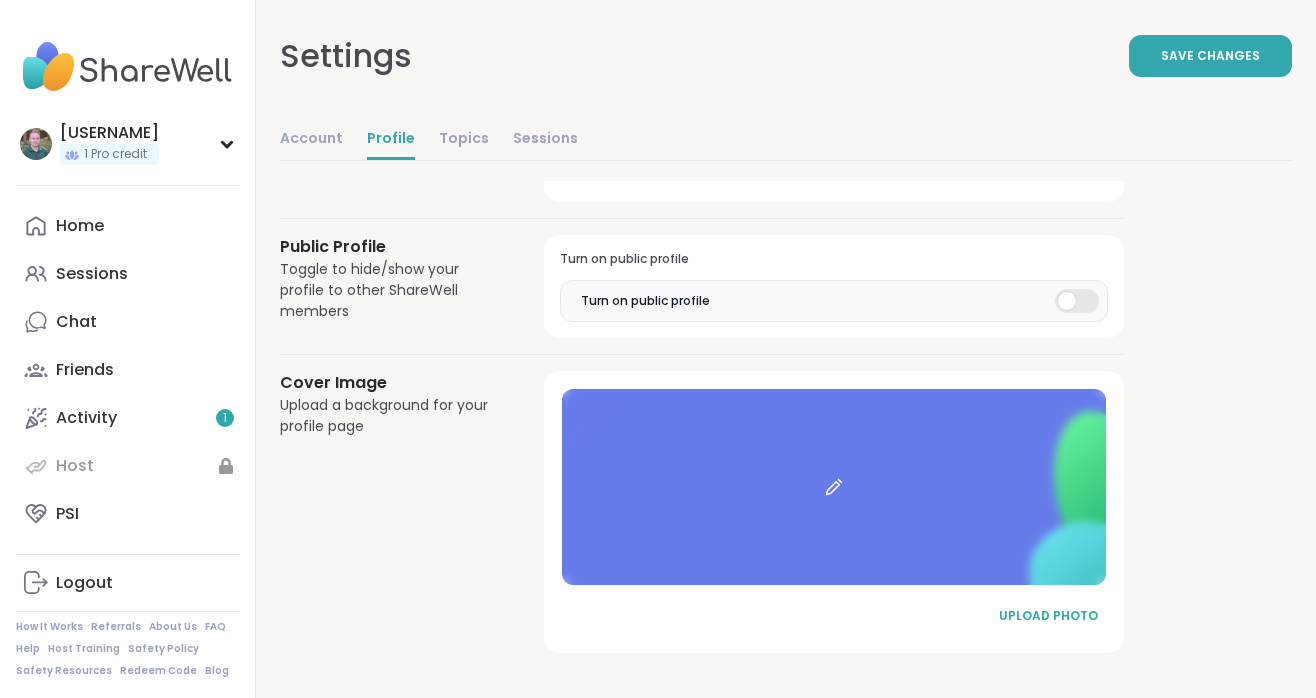 click at bounding box center [834, 487] 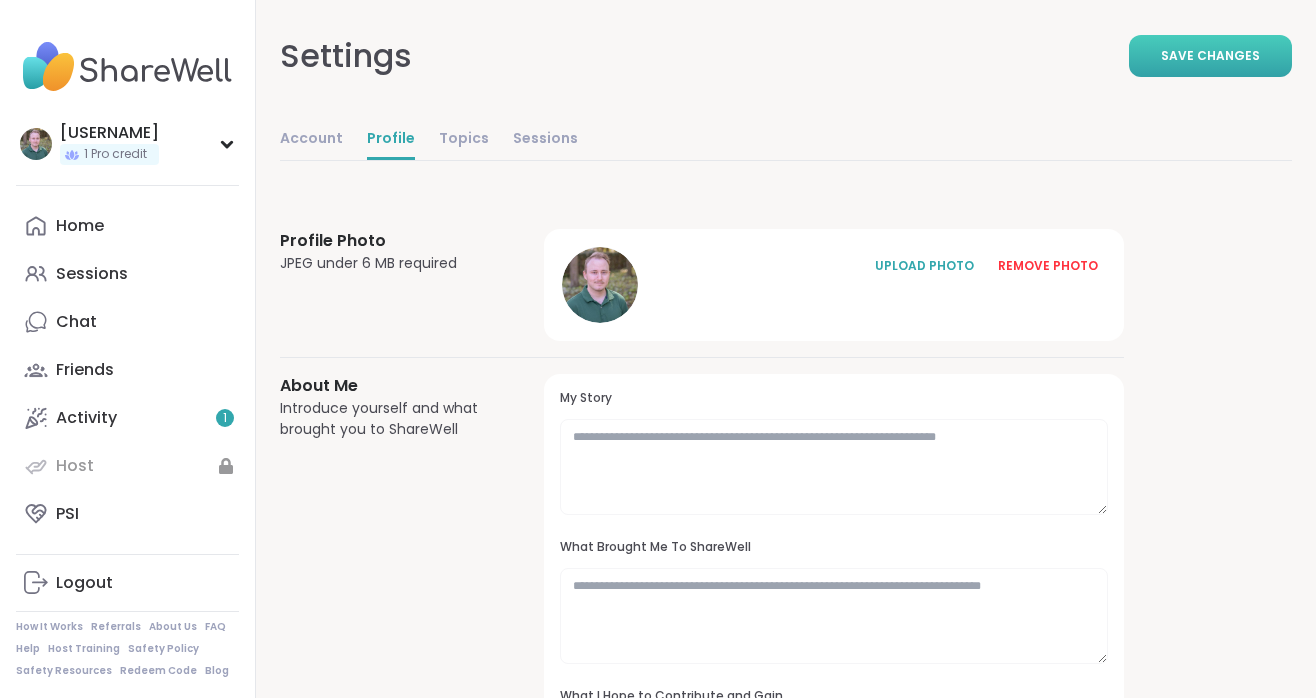 click on "Save Changes" at bounding box center (1210, 56) 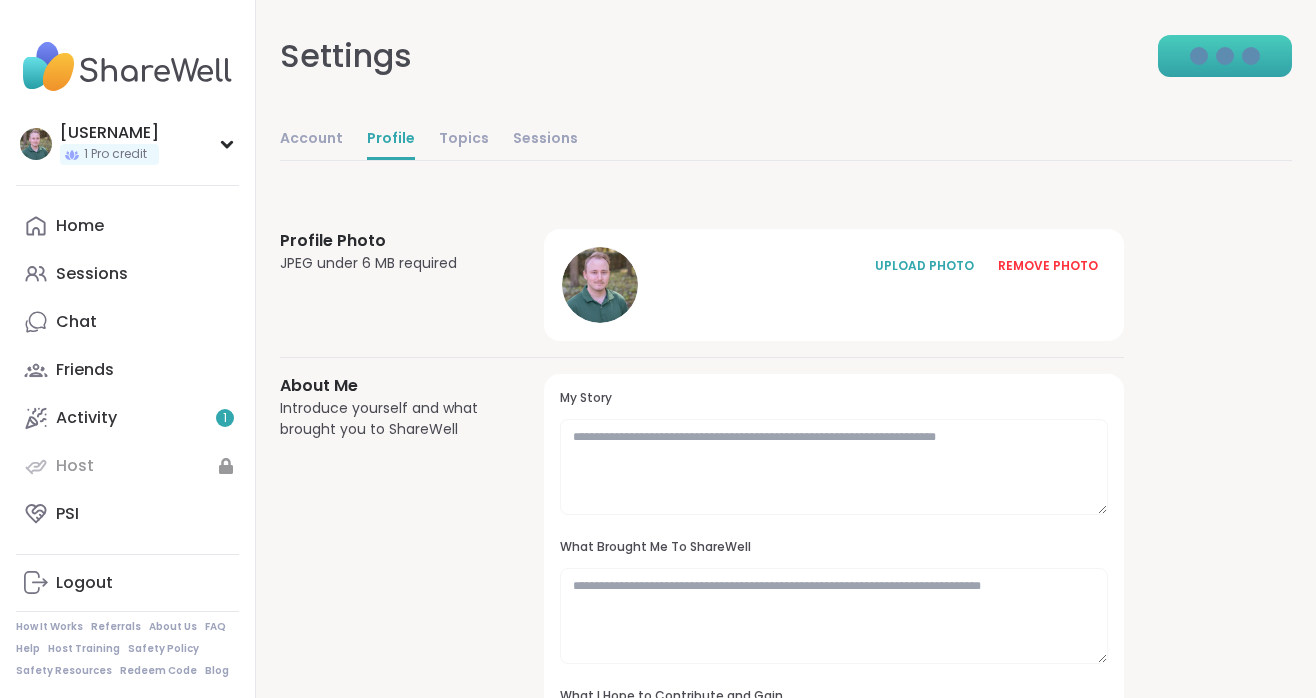 scroll, scrollTop: 0, scrollLeft: 0, axis: both 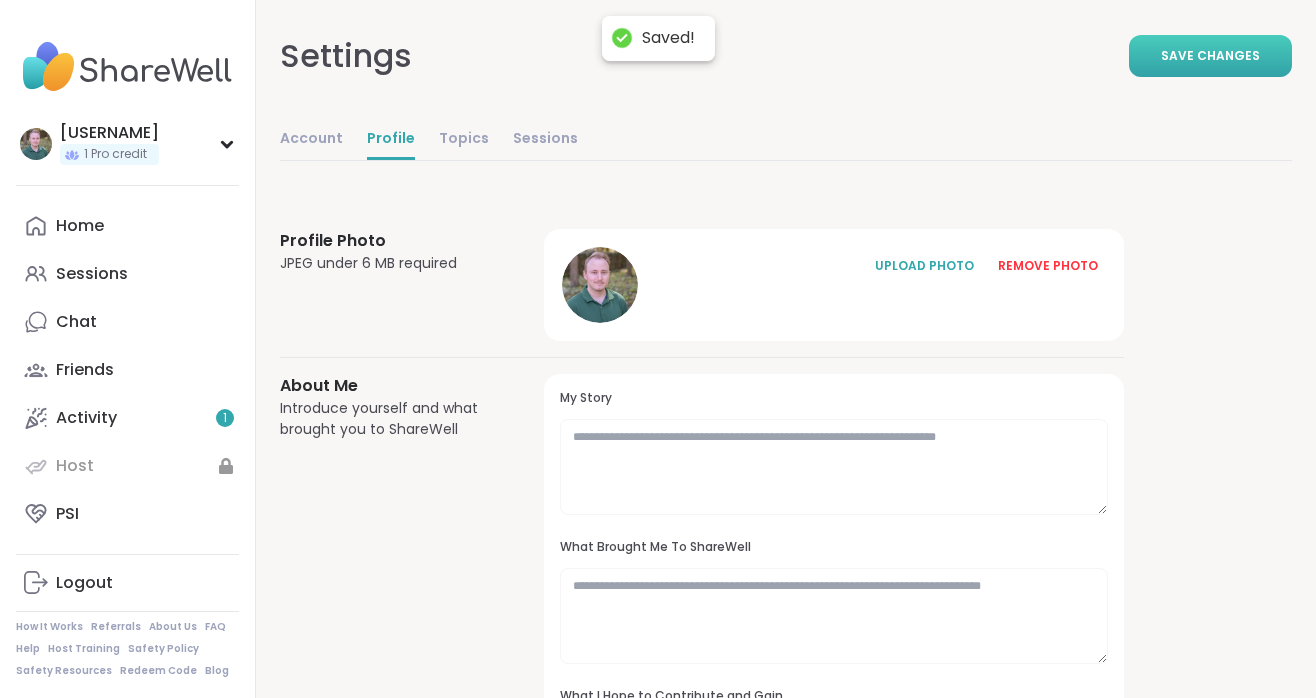 click on "Account Profile Topics Sessions" at bounding box center (429, 140) 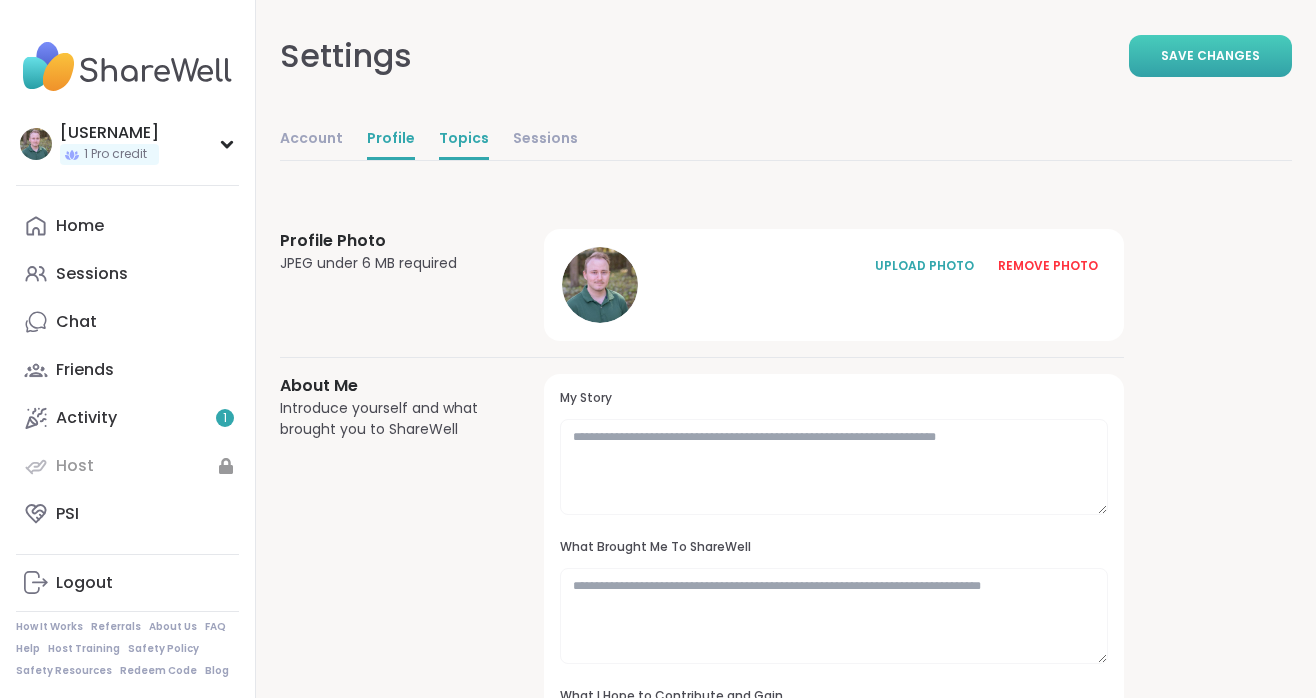 click on "Topics" at bounding box center [464, 140] 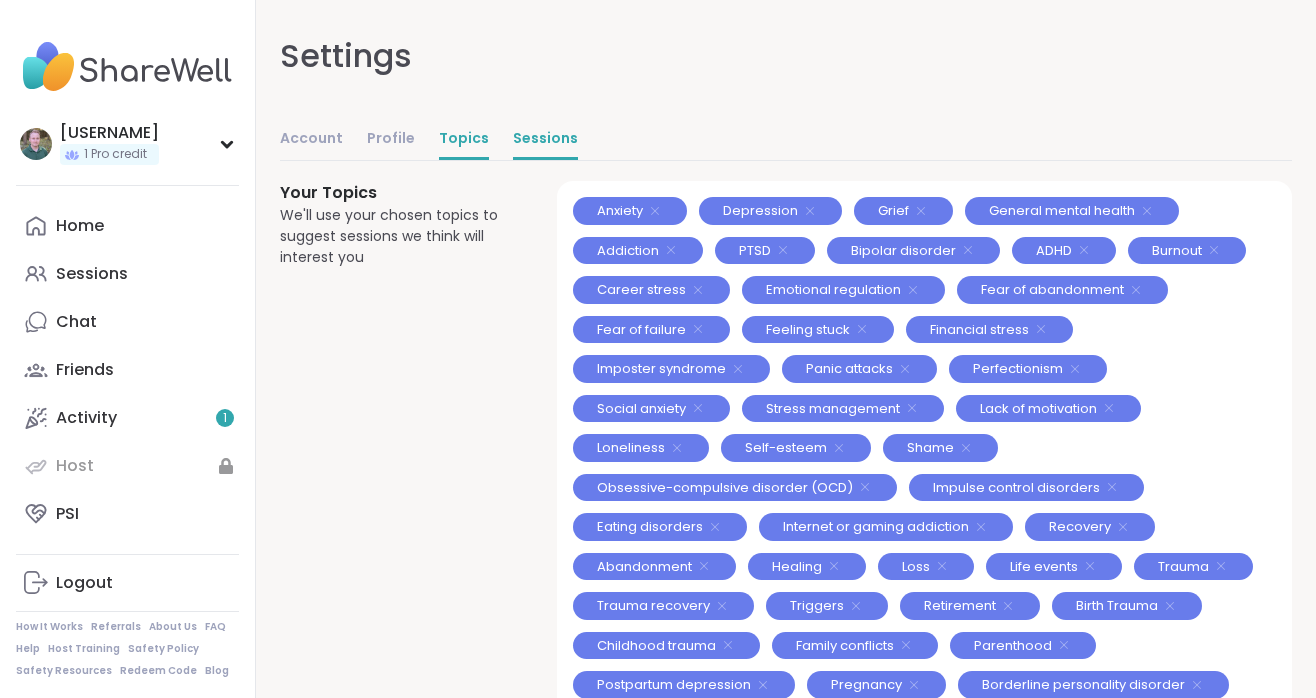 click on "Sessions" at bounding box center (545, 140) 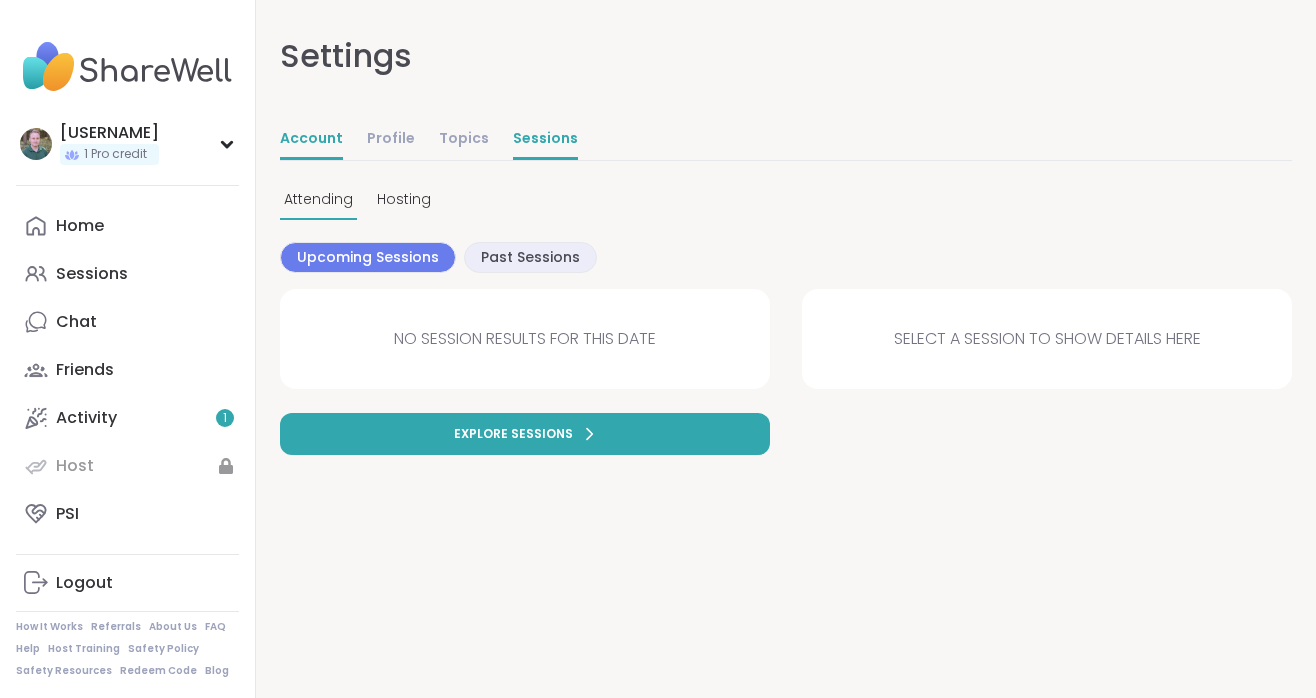 click on "Account" at bounding box center [311, 140] 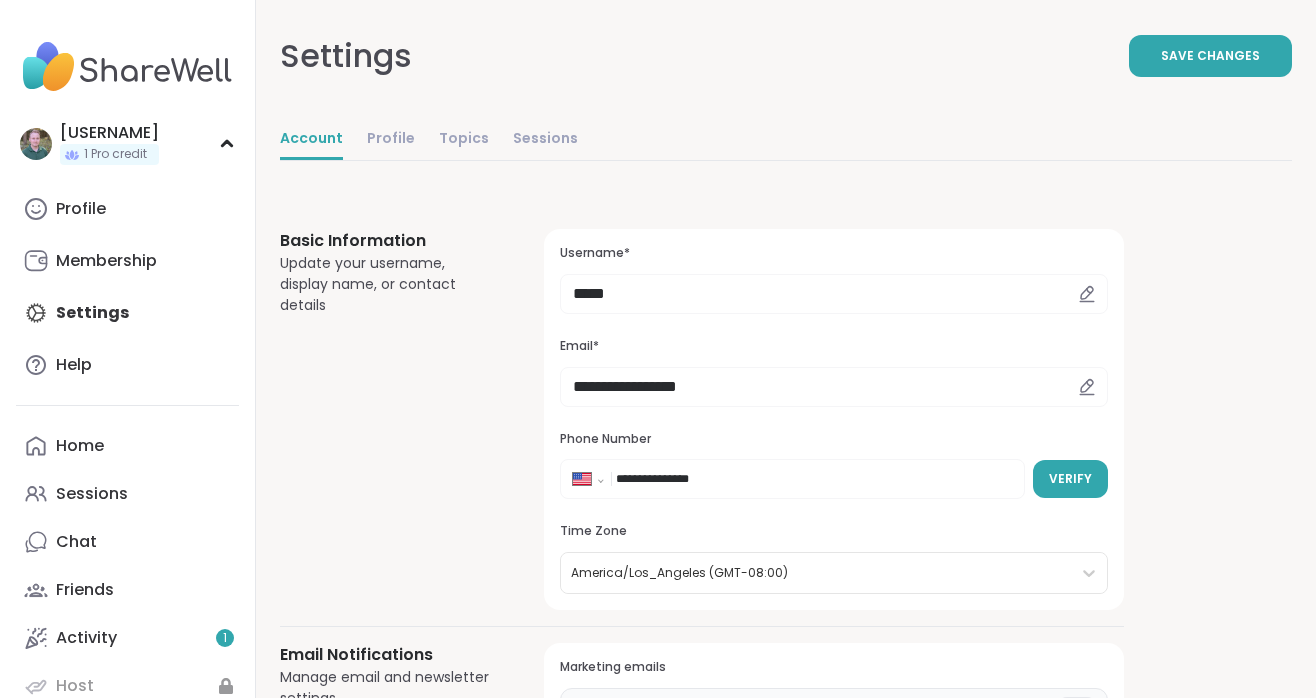 scroll, scrollTop: 0, scrollLeft: 0, axis: both 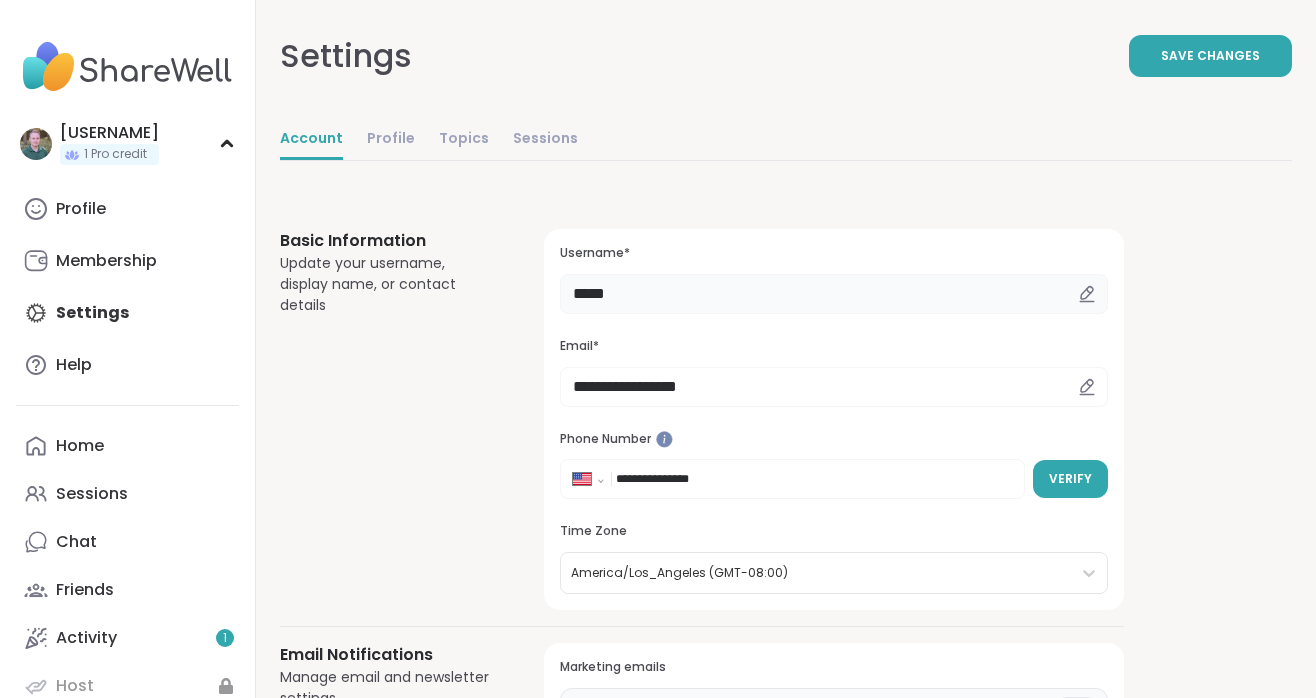 click on "*****" at bounding box center [834, 294] 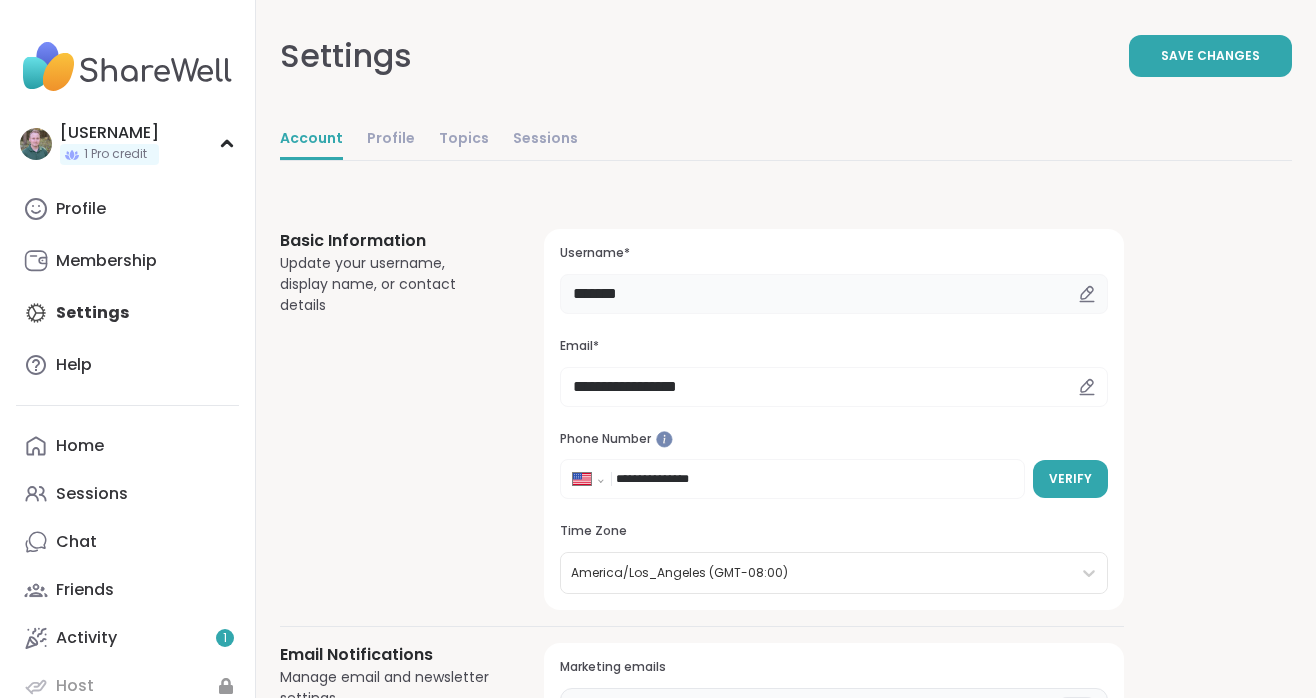 scroll, scrollTop: 0, scrollLeft: 0, axis: both 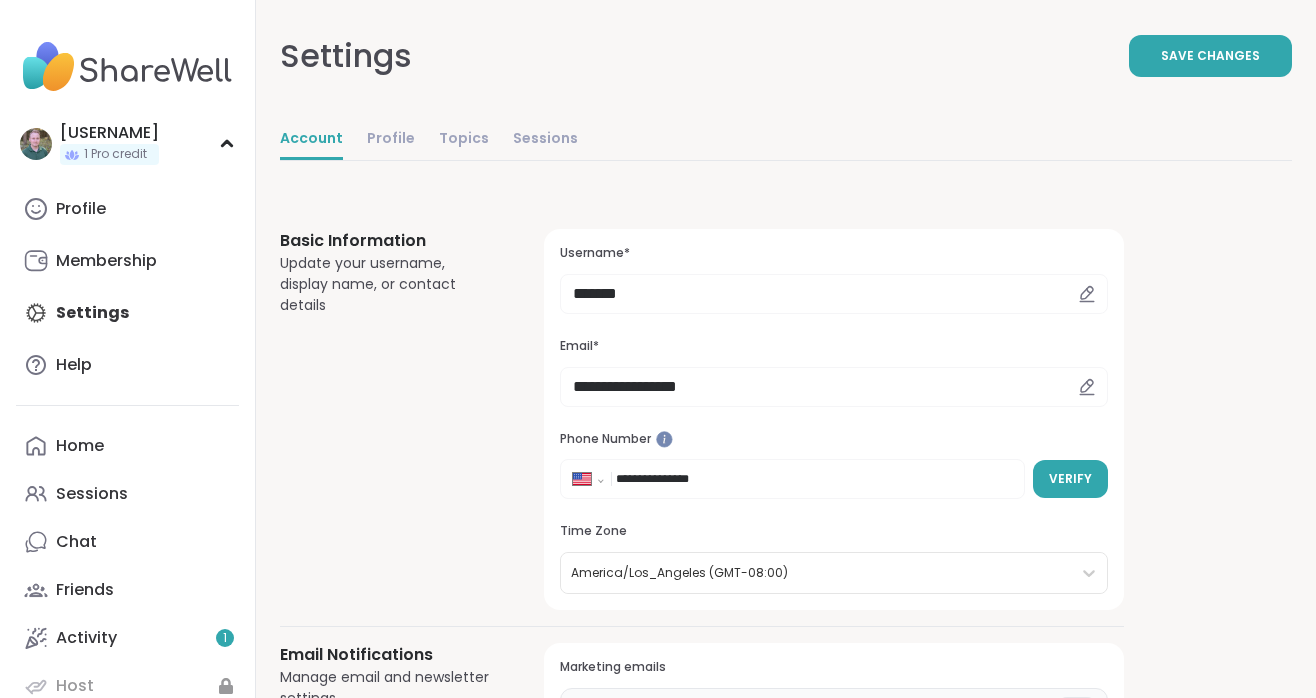 click on "**********" at bounding box center (834, 419) 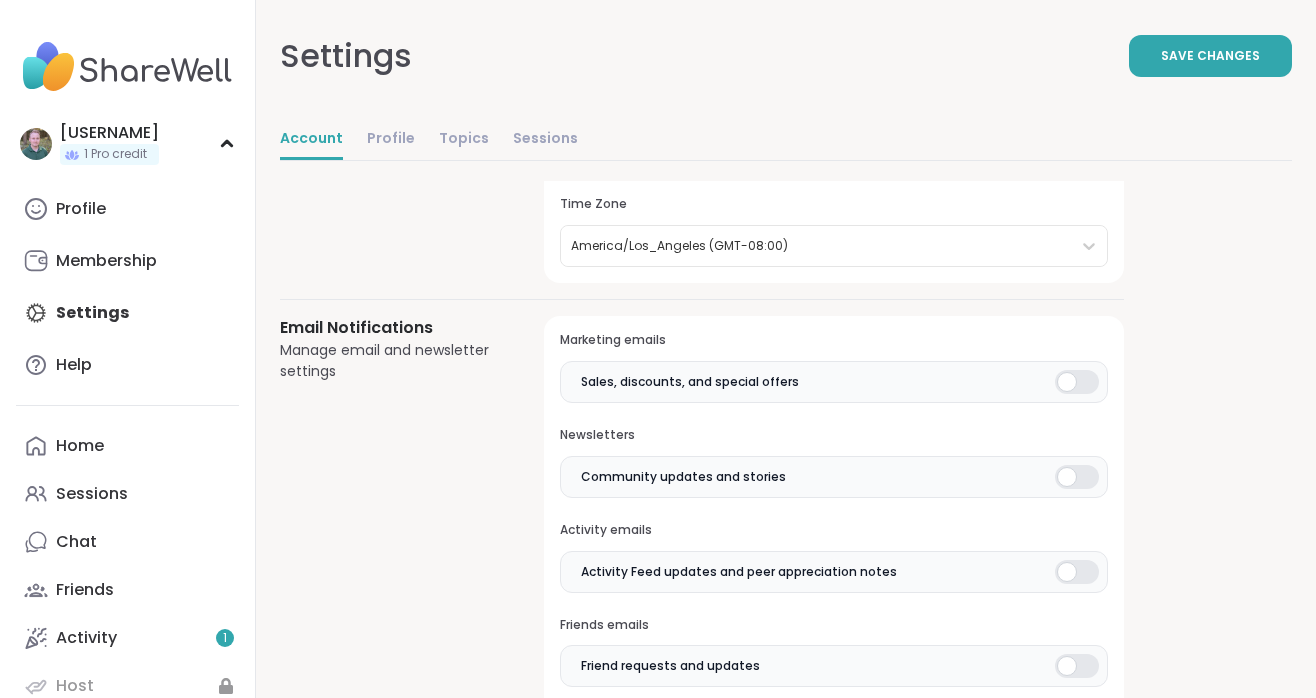 scroll, scrollTop: 330, scrollLeft: 0, axis: vertical 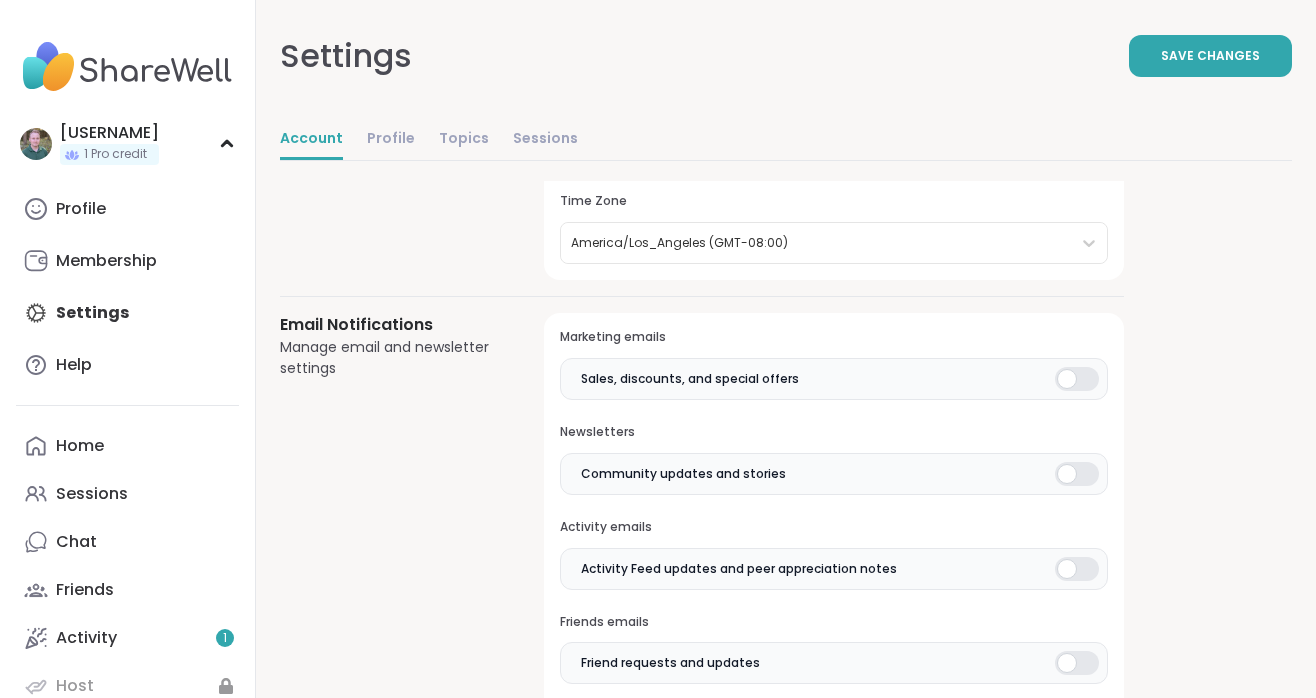 click on "Sales, discounts, and special offers" at bounding box center (834, 379) 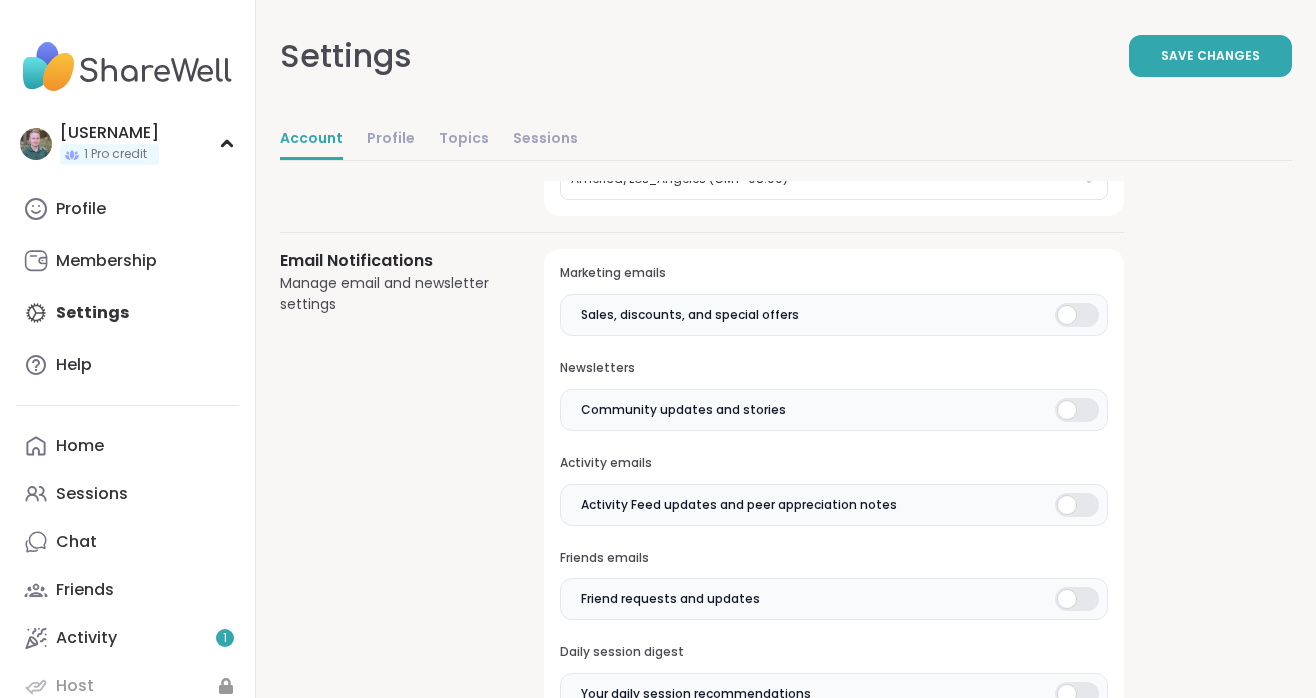 scroll, scrollTop: 421, scrollLeft: 0, axis: vertical 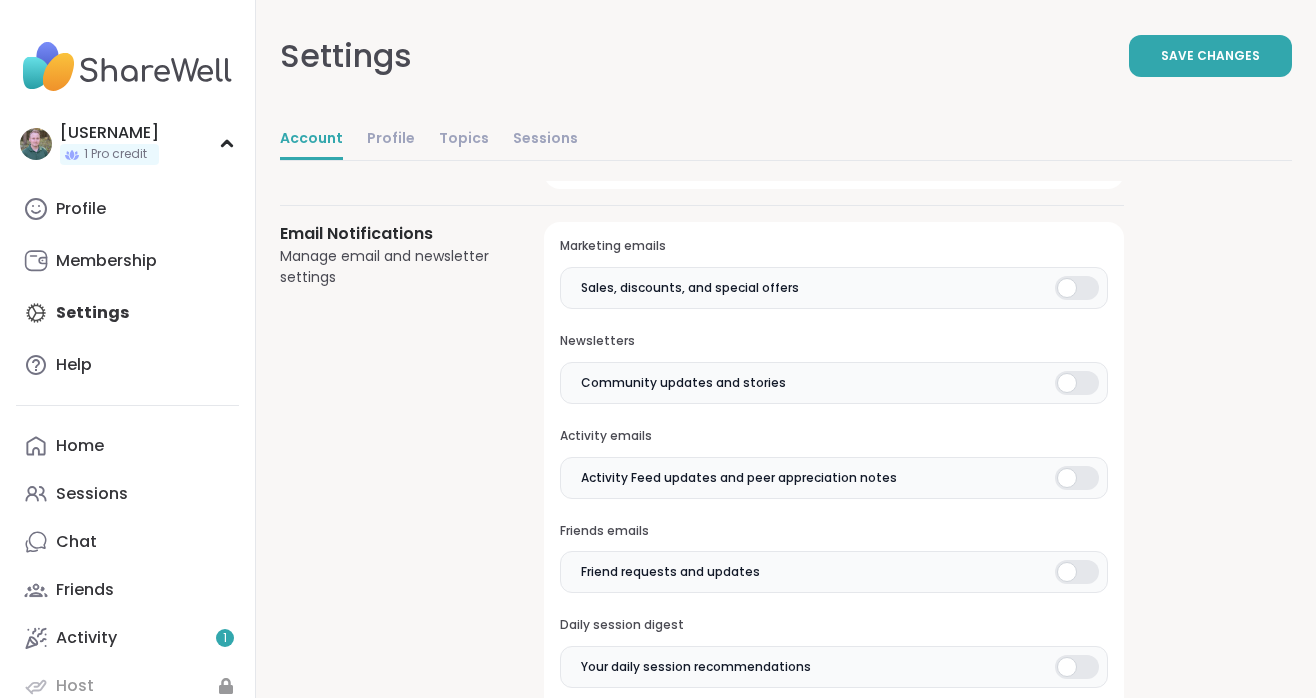 click at bounding box center (1077, 478) 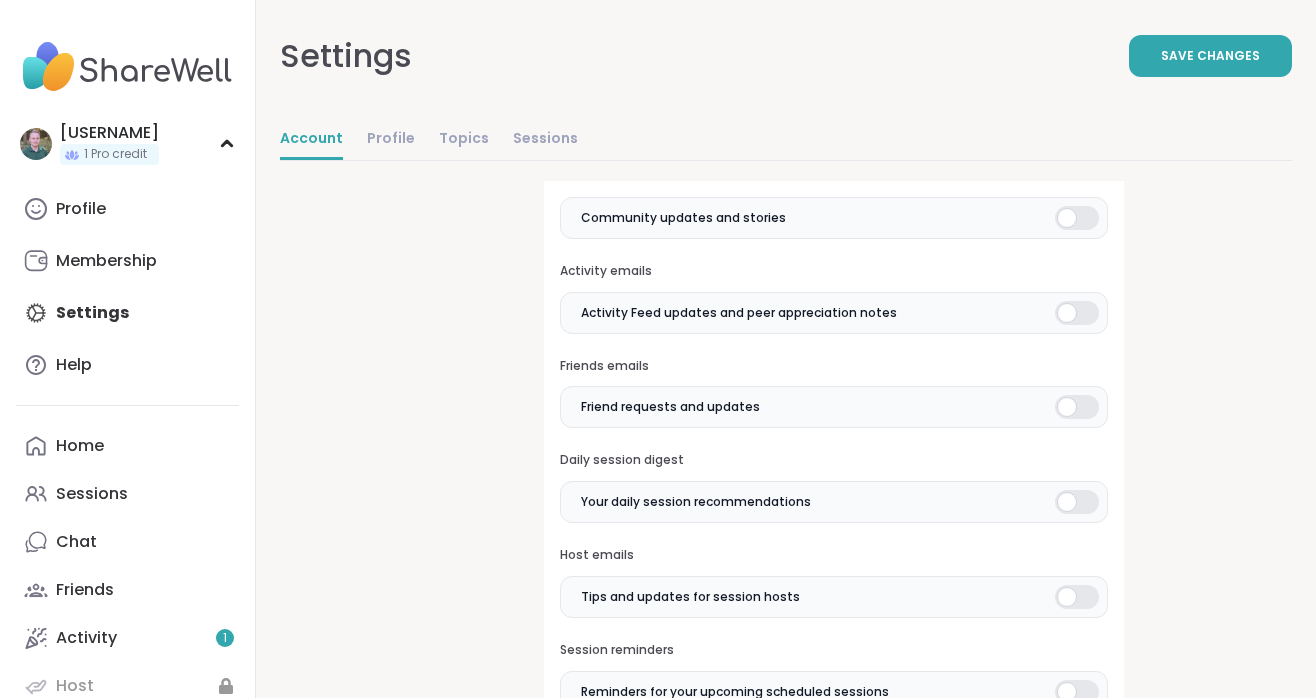 scroll, scrollTop: 624, scrollLeft: 0, axis: vertical 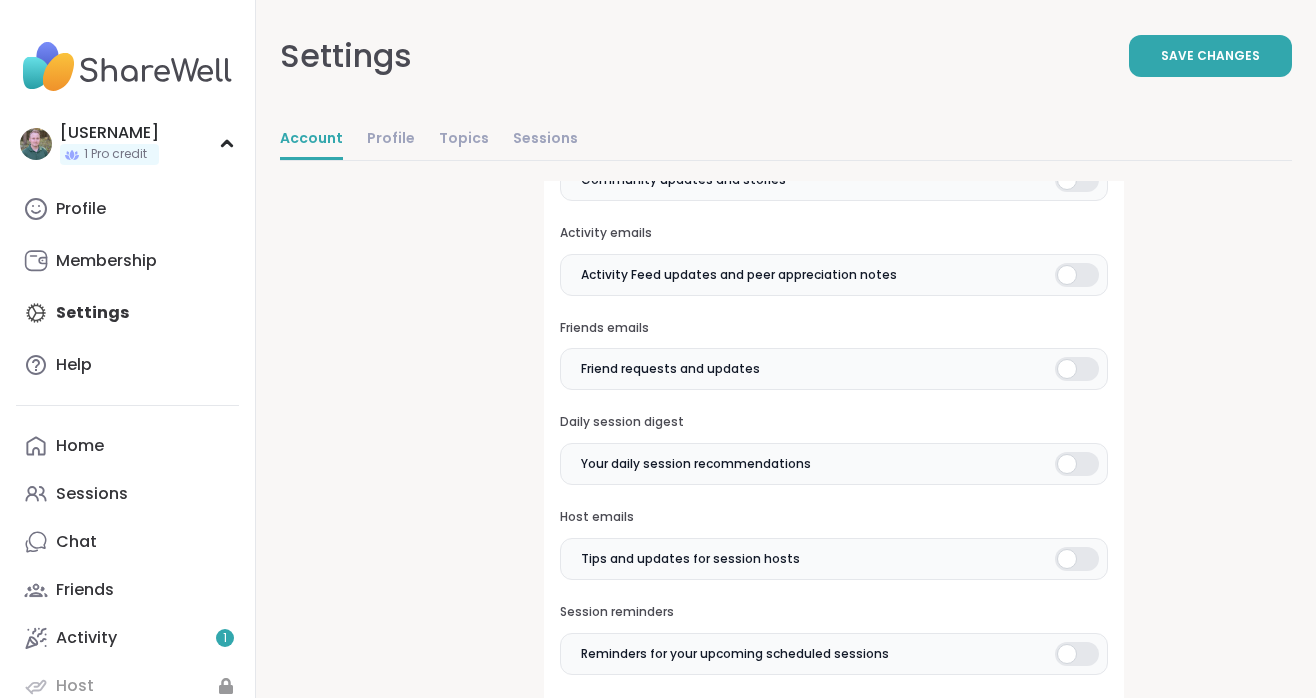 click at bounding box center [1077, 464] 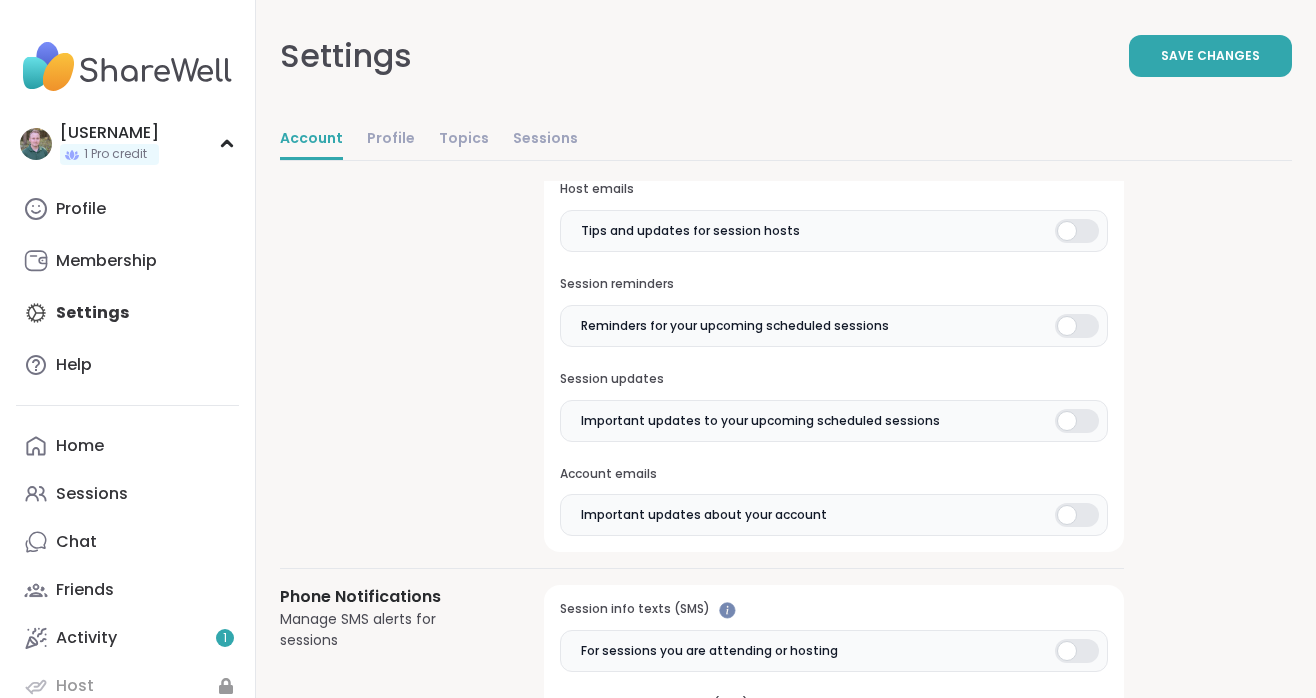 scroll, scrollTop: 953, scrollLeft: 0, axis: vertical 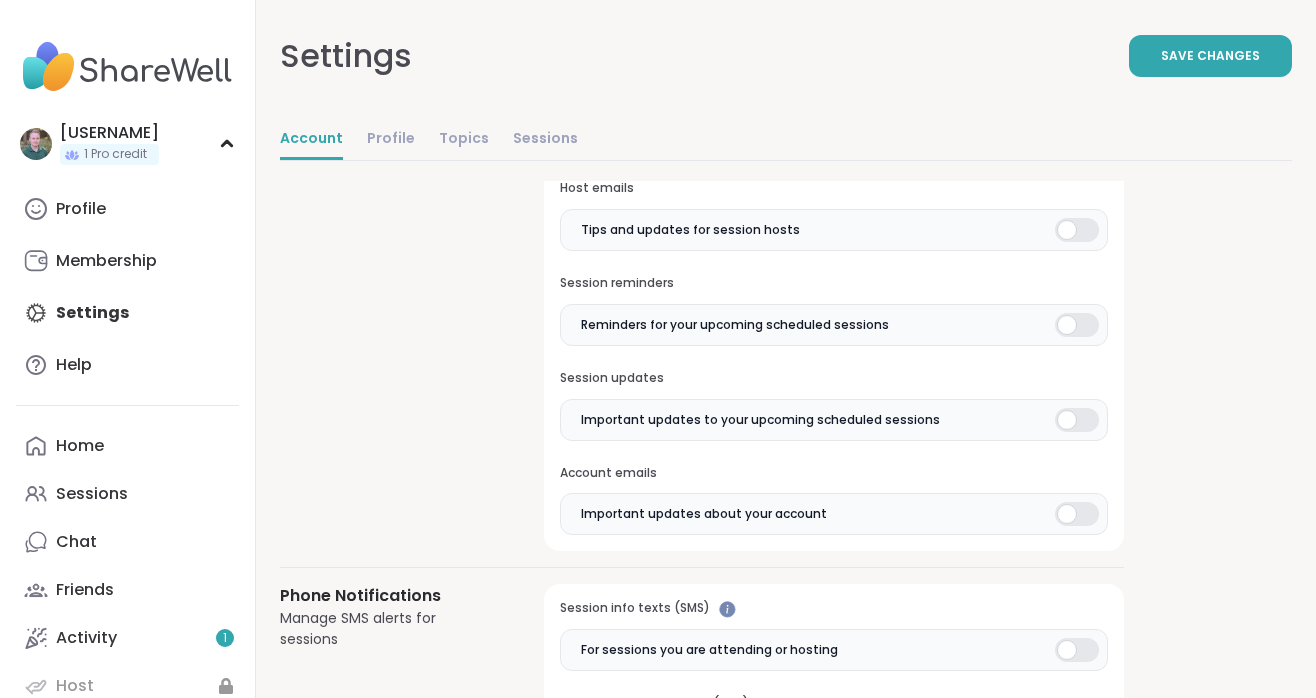 click at bounding box center [1077, 420] 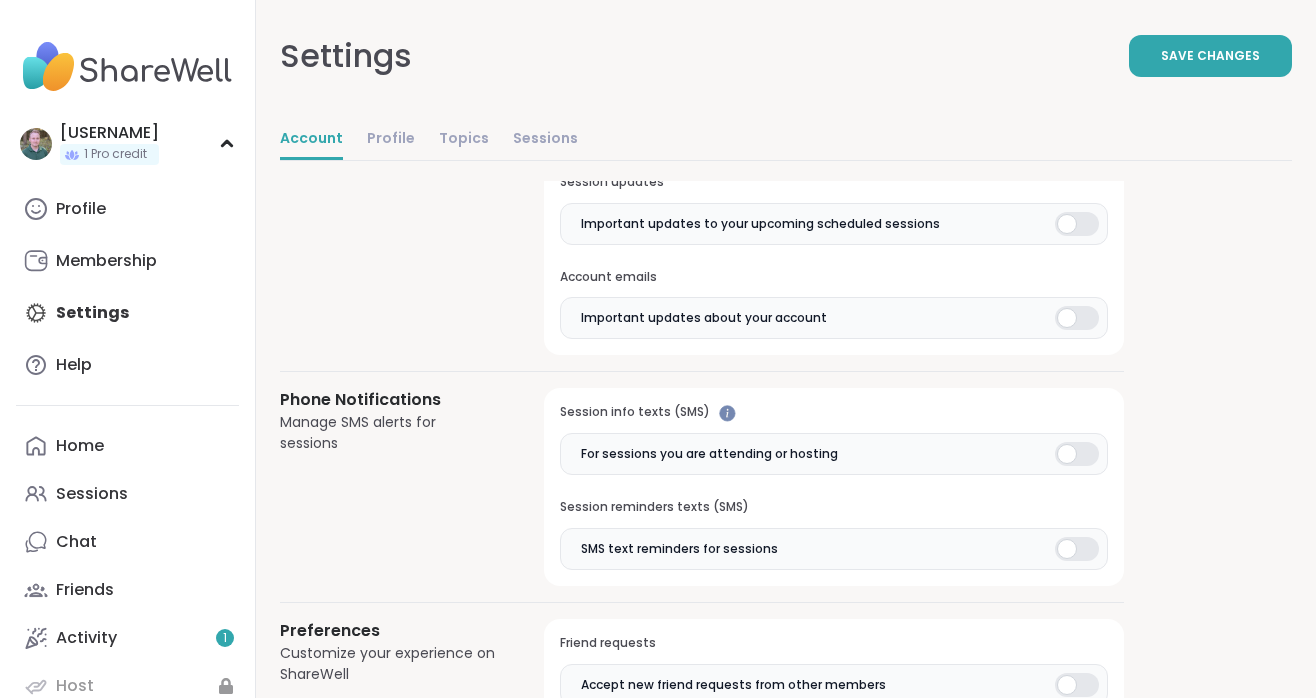 scroll, scrollTop: 1225, scrollLeft: 0, axis: vertical 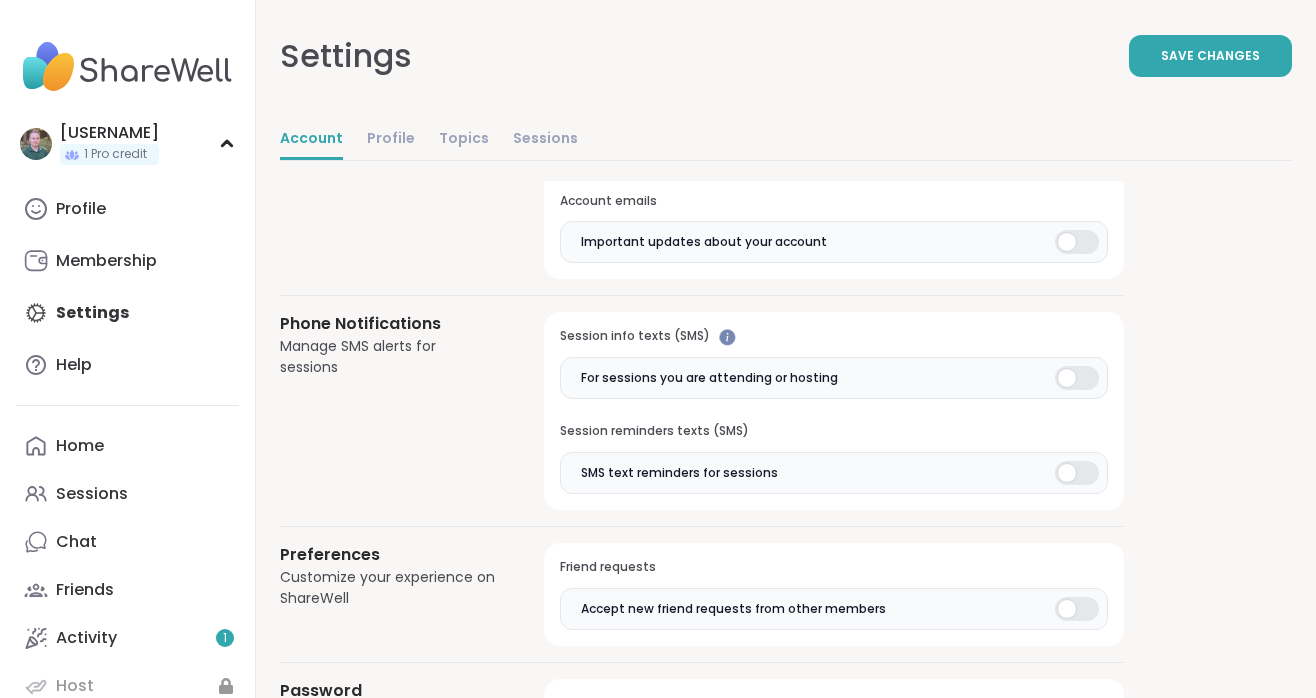 click at bounding box center [1077, 473] 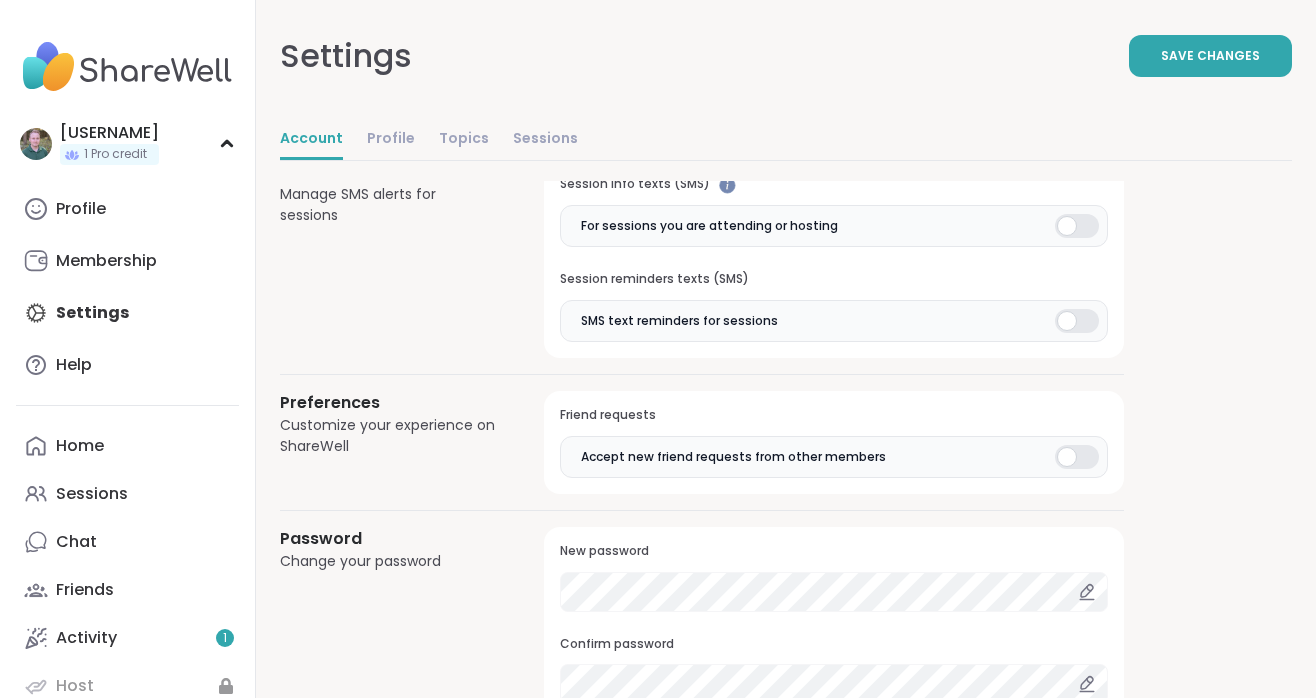 scroll, scrollTop: 1432, scrollLeft: 0, axis: vertical 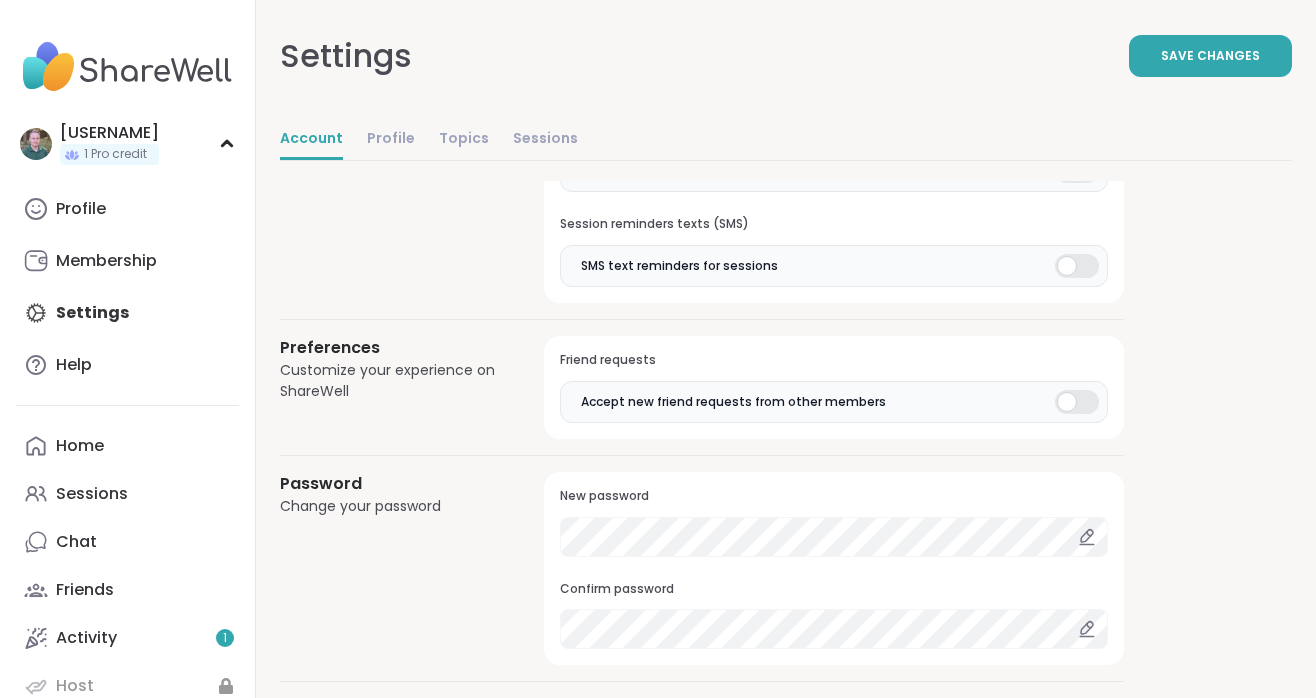 click at bounding box center (1077, 402) 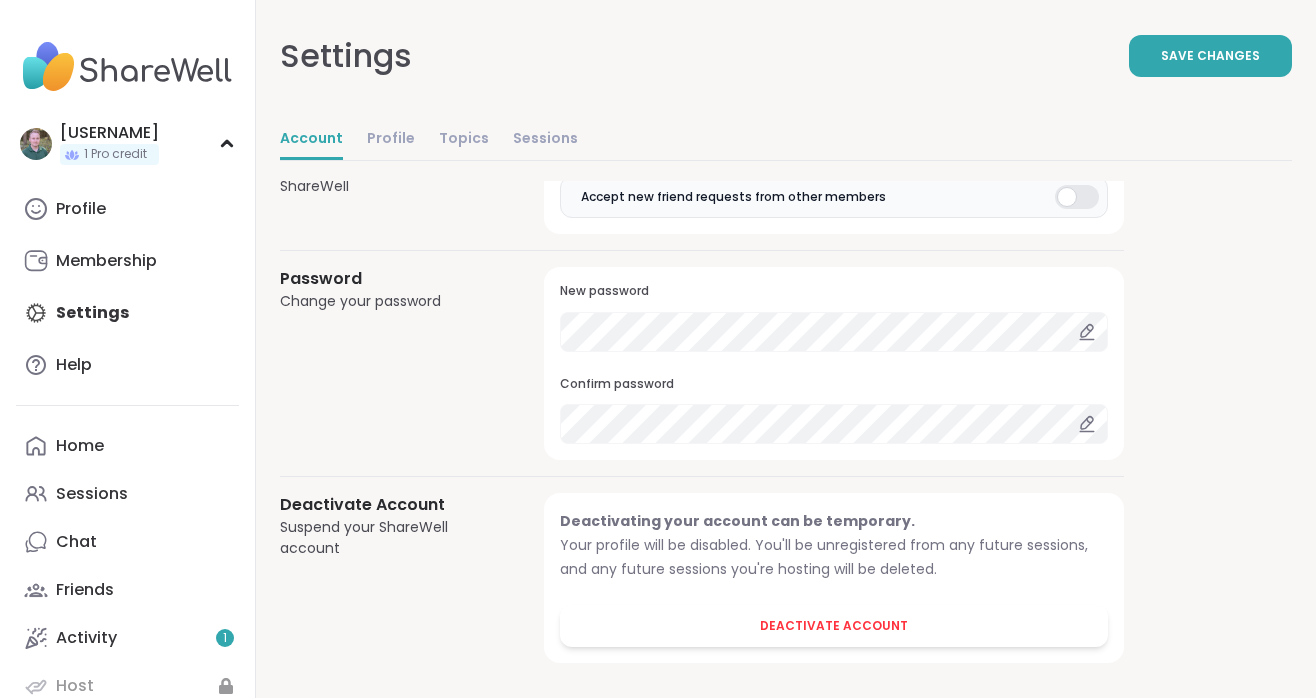 scroll, scrollTop: 1636, scrollLeft: 0, axis: vertical 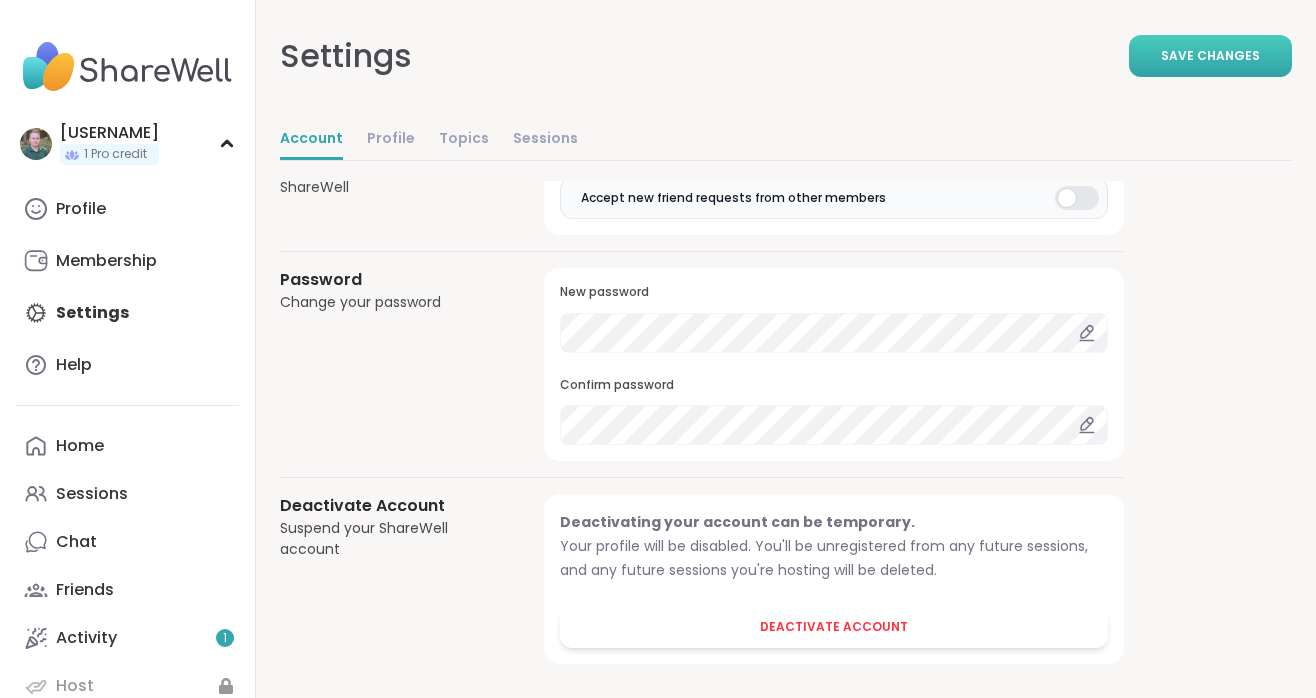 click on "Save Changes" at bounding box center (1210, 56) 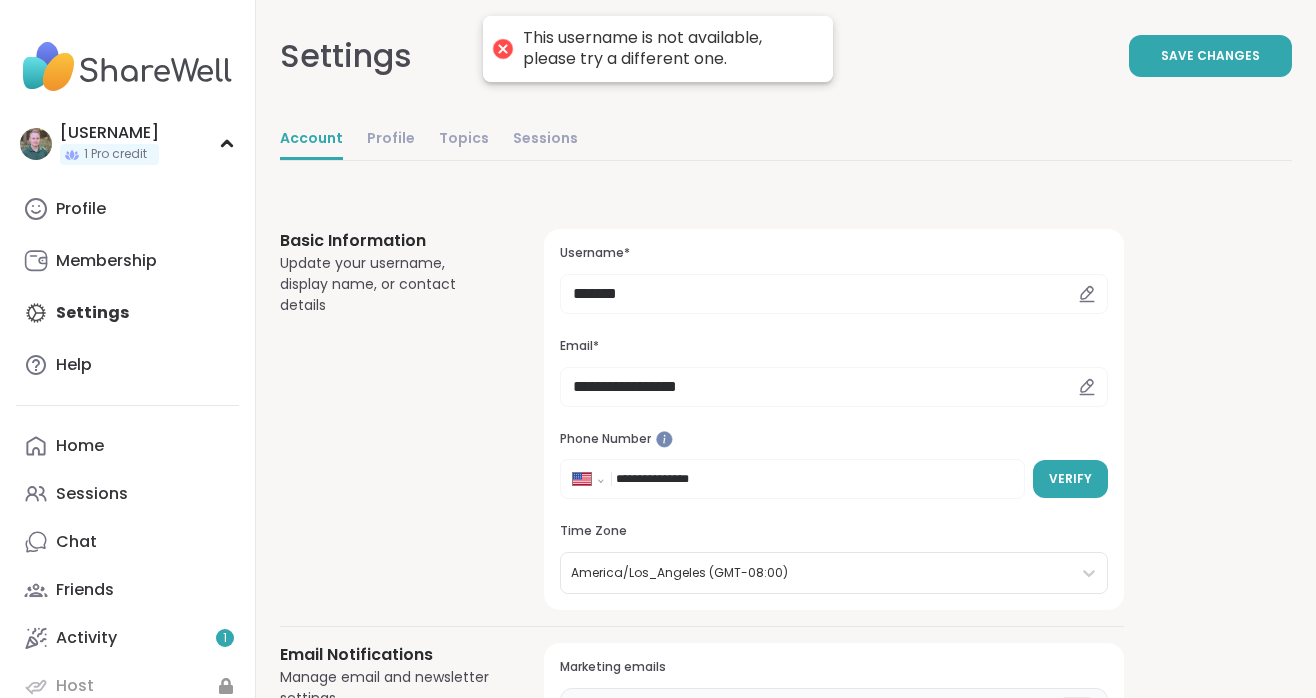 scroll, scrollTop: 0, scrollLeft: 0, axis: both 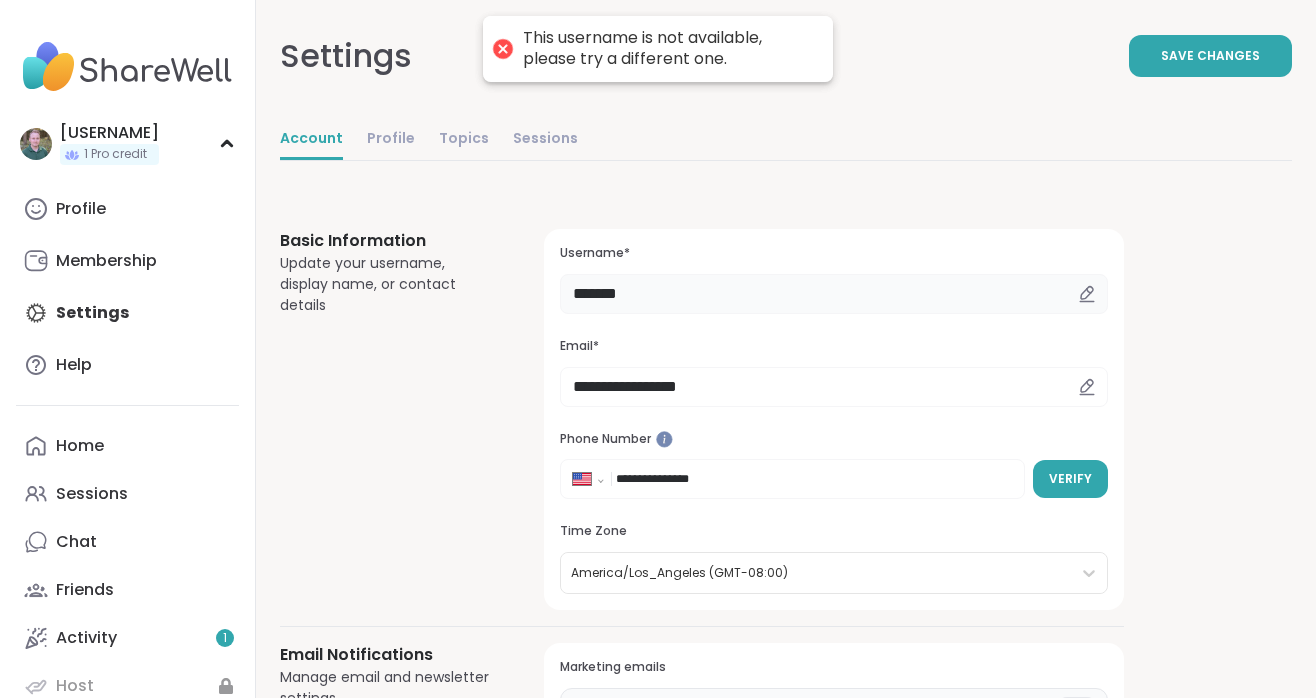 click on "*******" at bounding box center (834, 294) 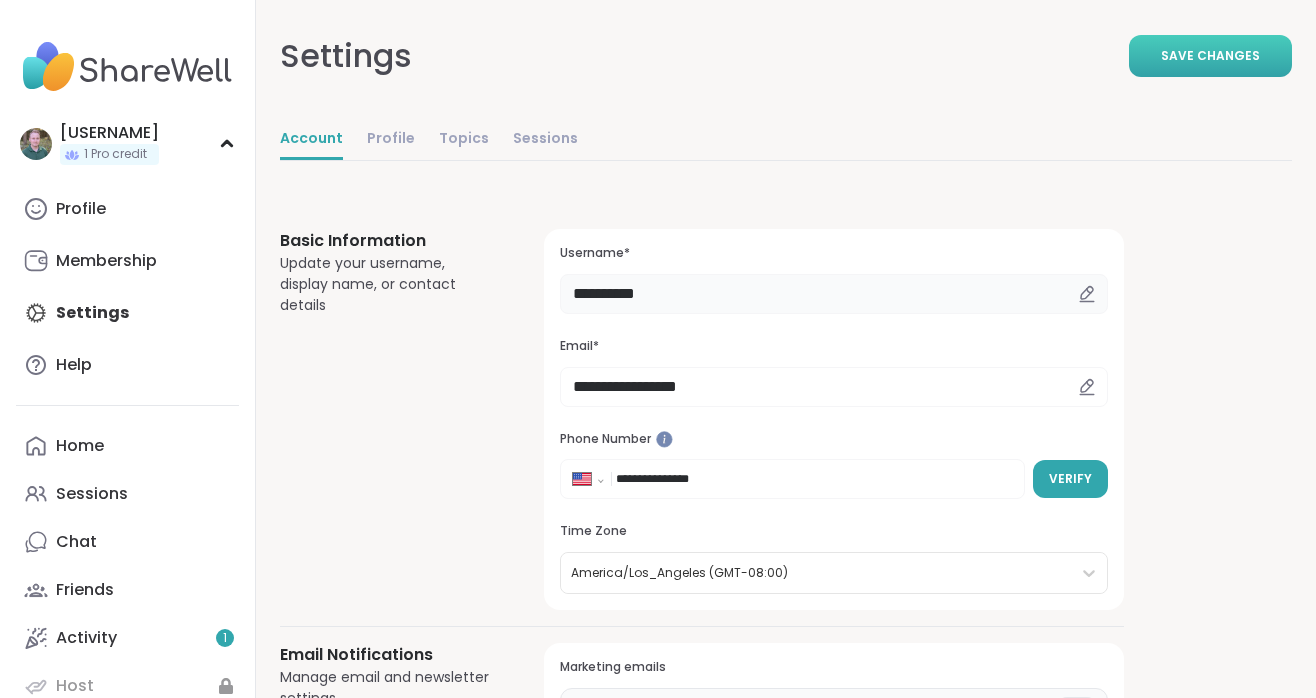 type on "**********" 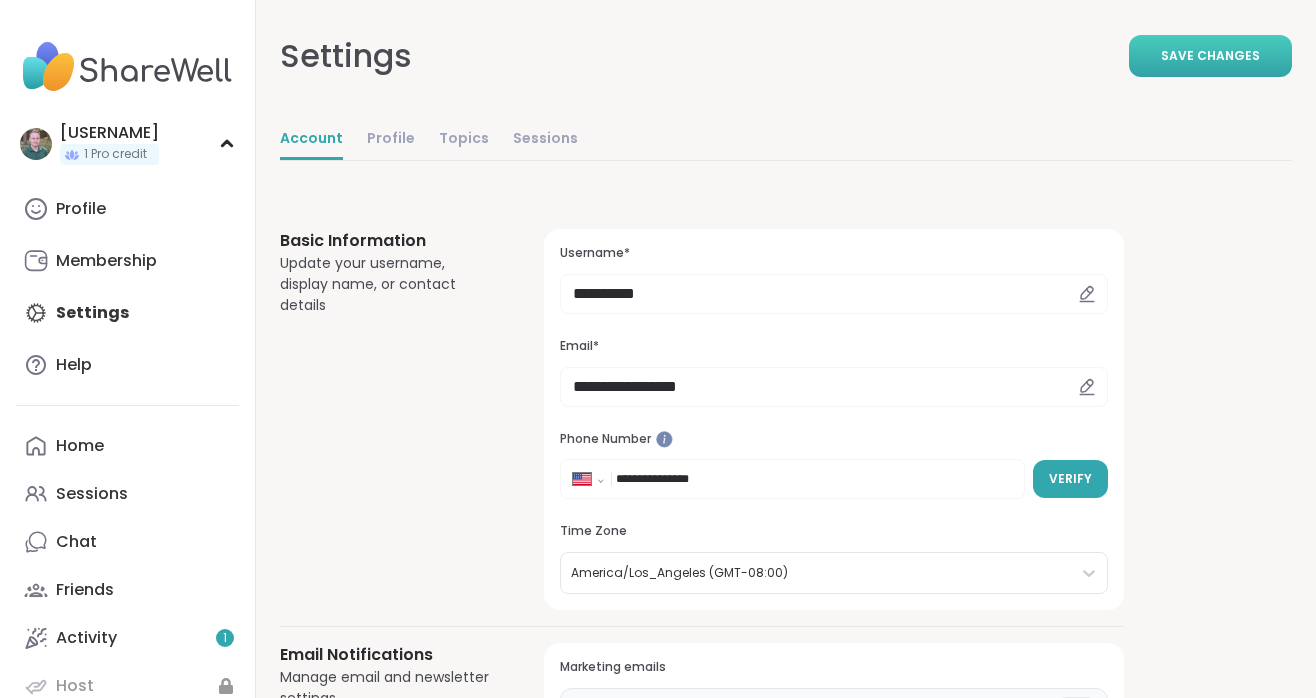 click on "Save Changes" at bounding box center [1210, 56] 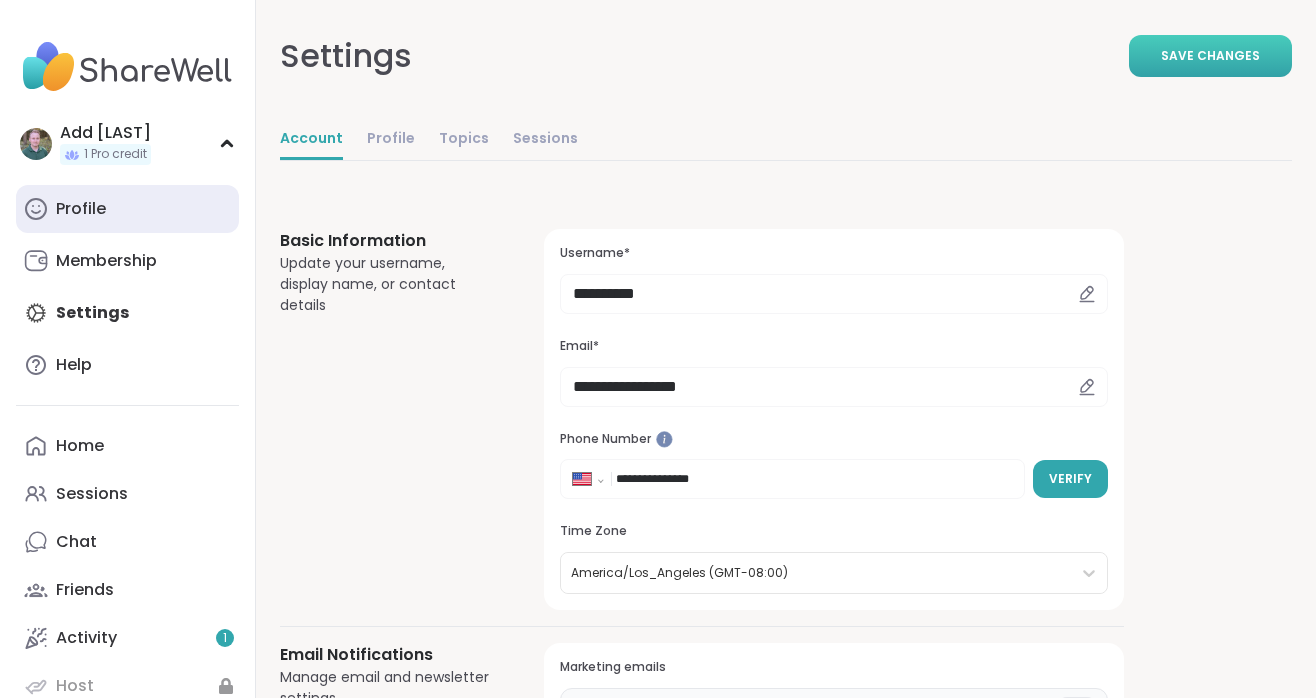 click on "Profile" at bounding box center [127, 209] 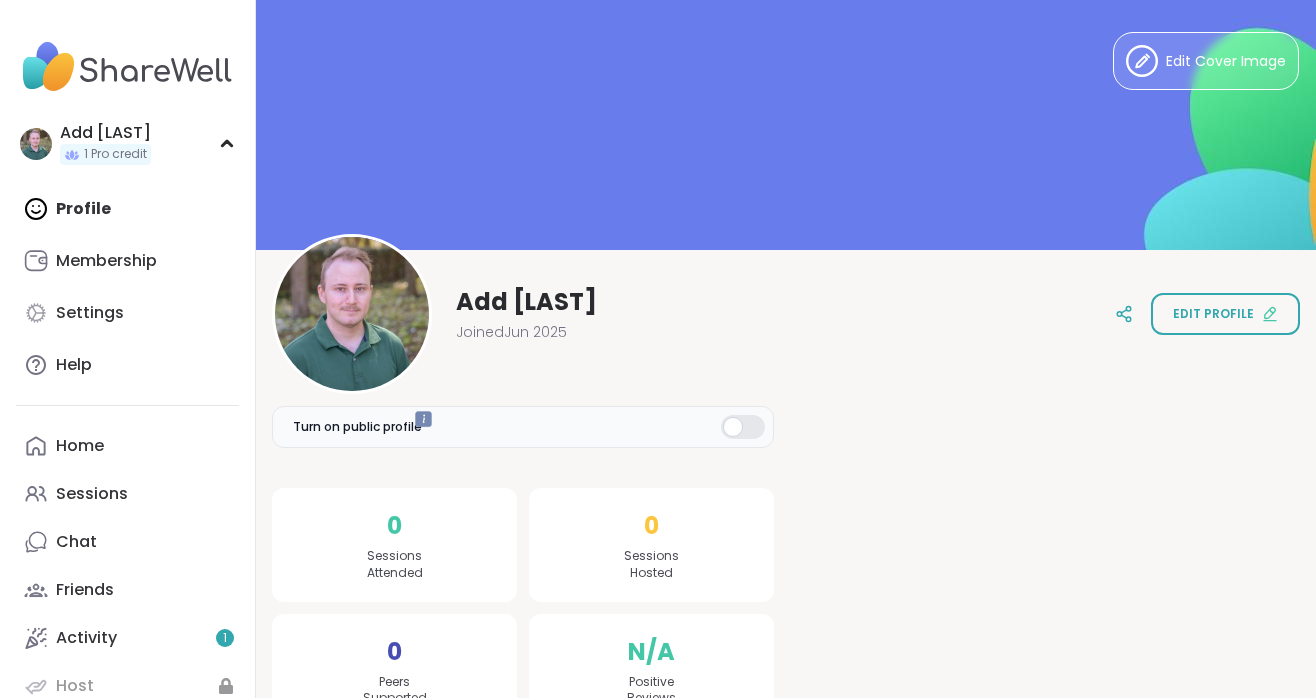 scroll, scrollTop: 0, scrollLeft: 0, axis: both 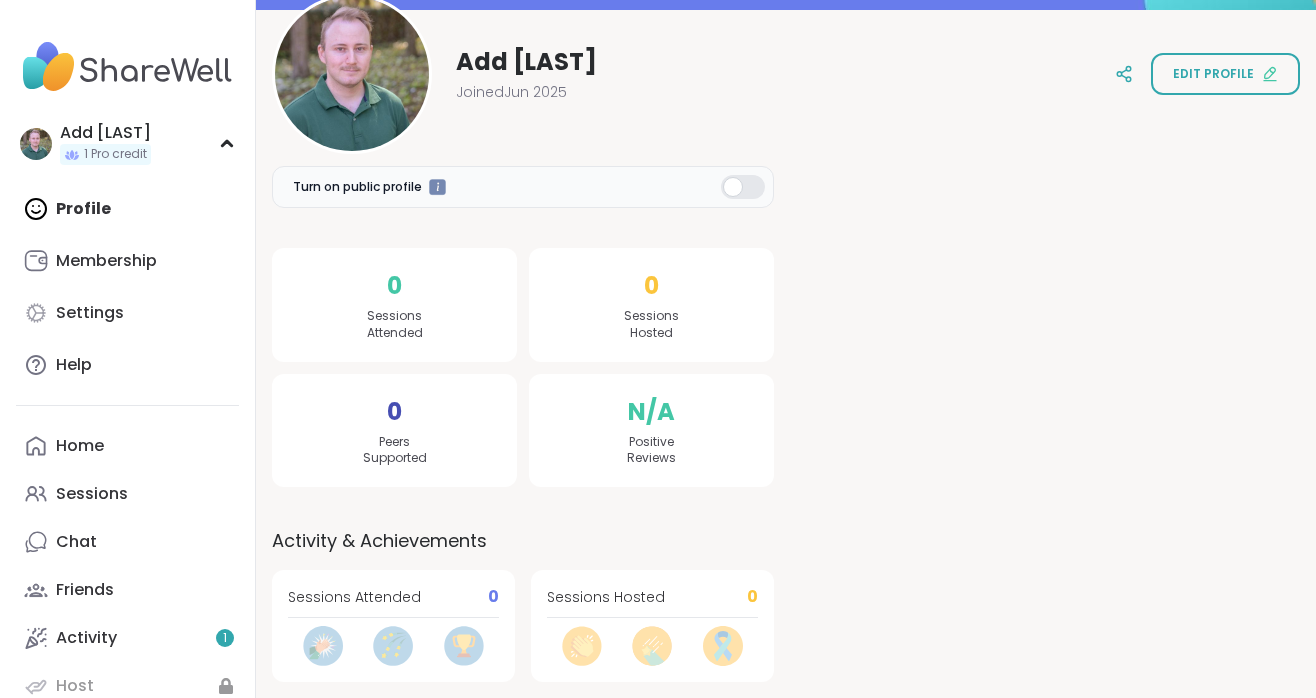 click at bounding box center (743, 187) 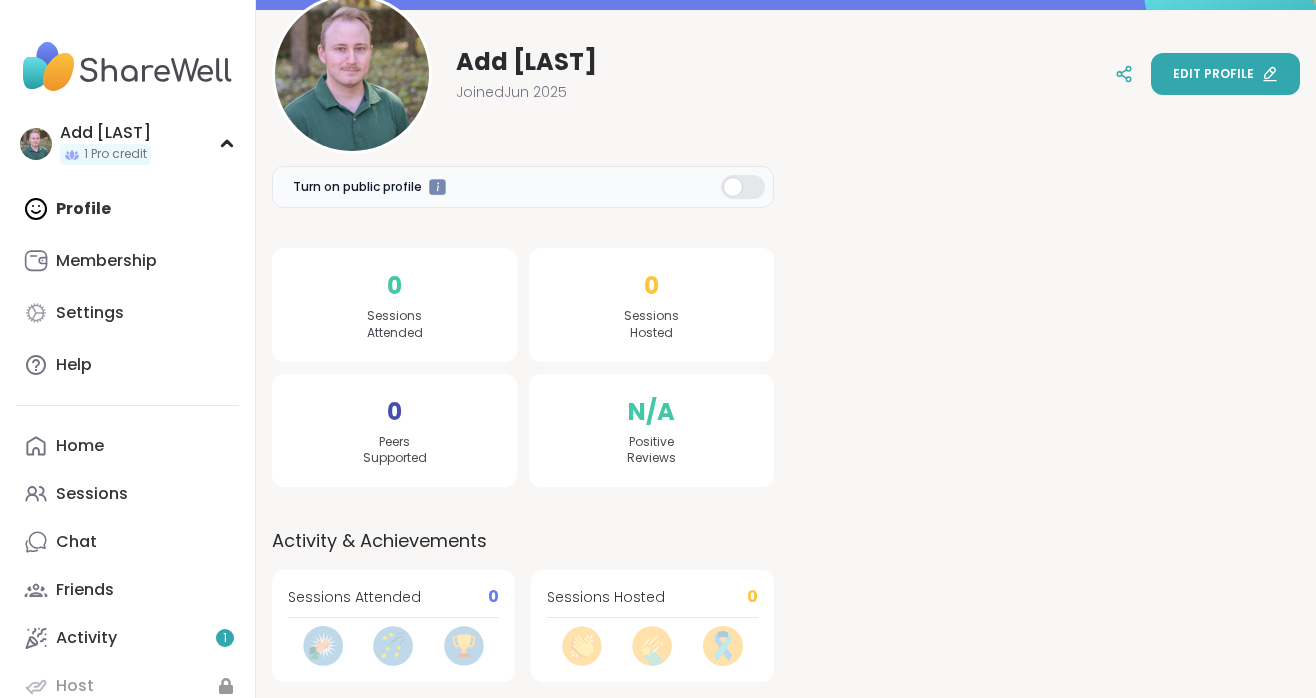 click on "Edit profile" at bounding box center [1213, 74] 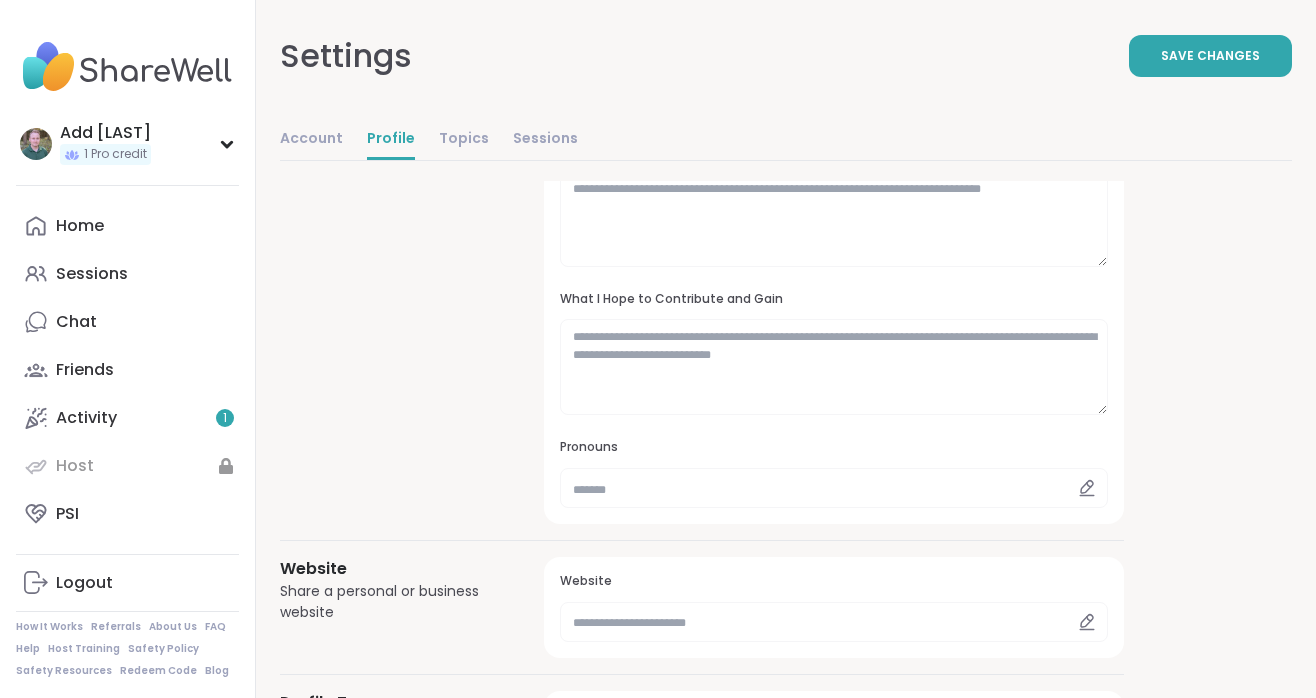 scroll, scrollTop: 401, scrollLeft: 0, axis: vertical 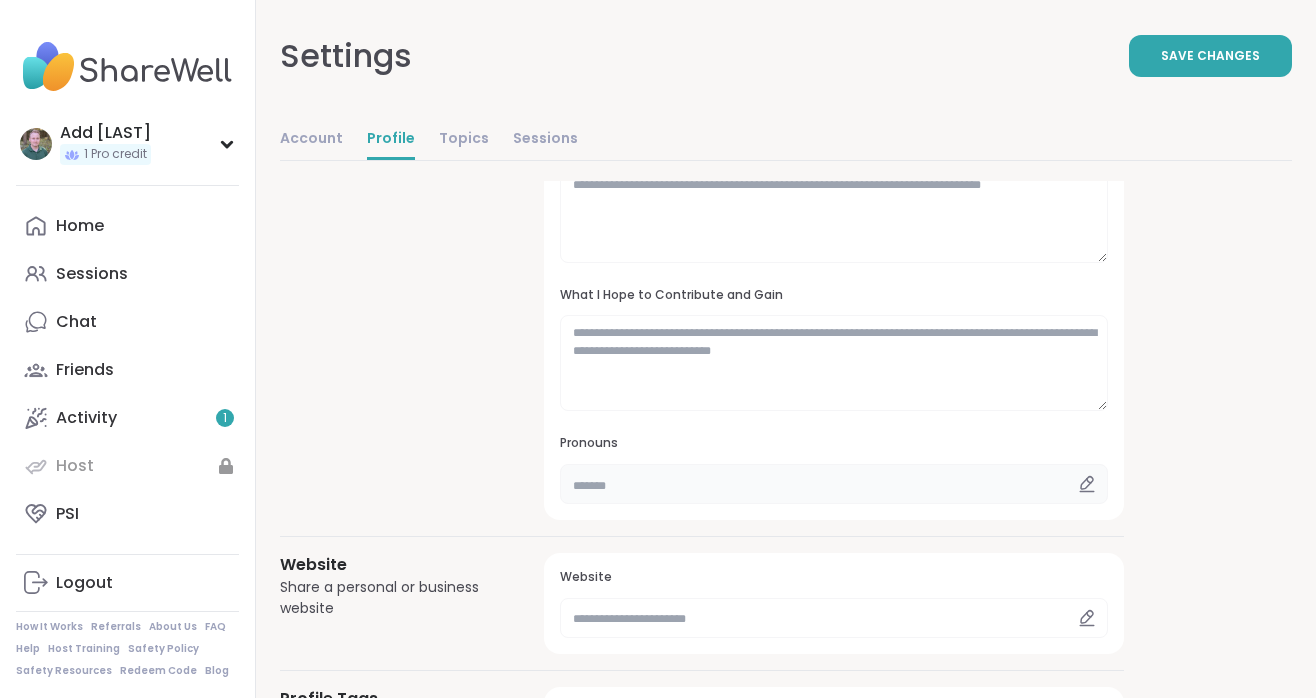 click at bounding box center [834, 484] 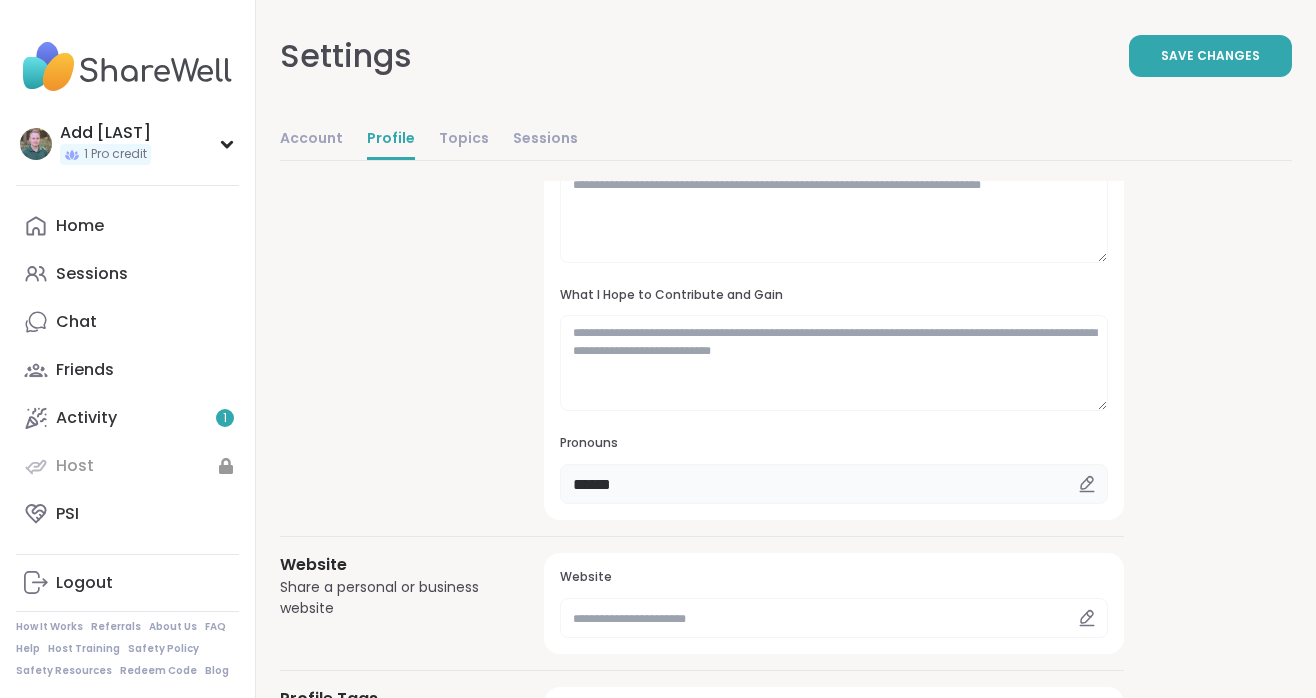 type on "******" 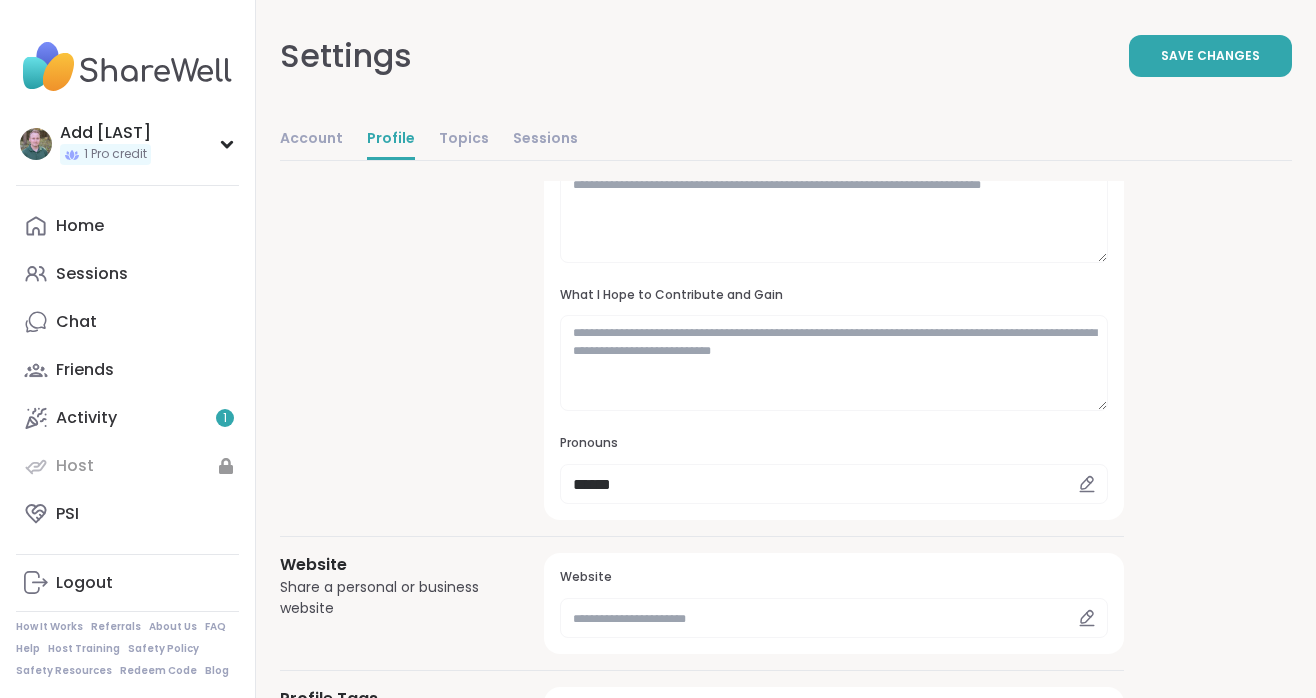 click on "My Story   What Brought Me To ShareWell   What I Hope to Contribute and Gain   Pronouns   ******" at bounding box center [834, 246] 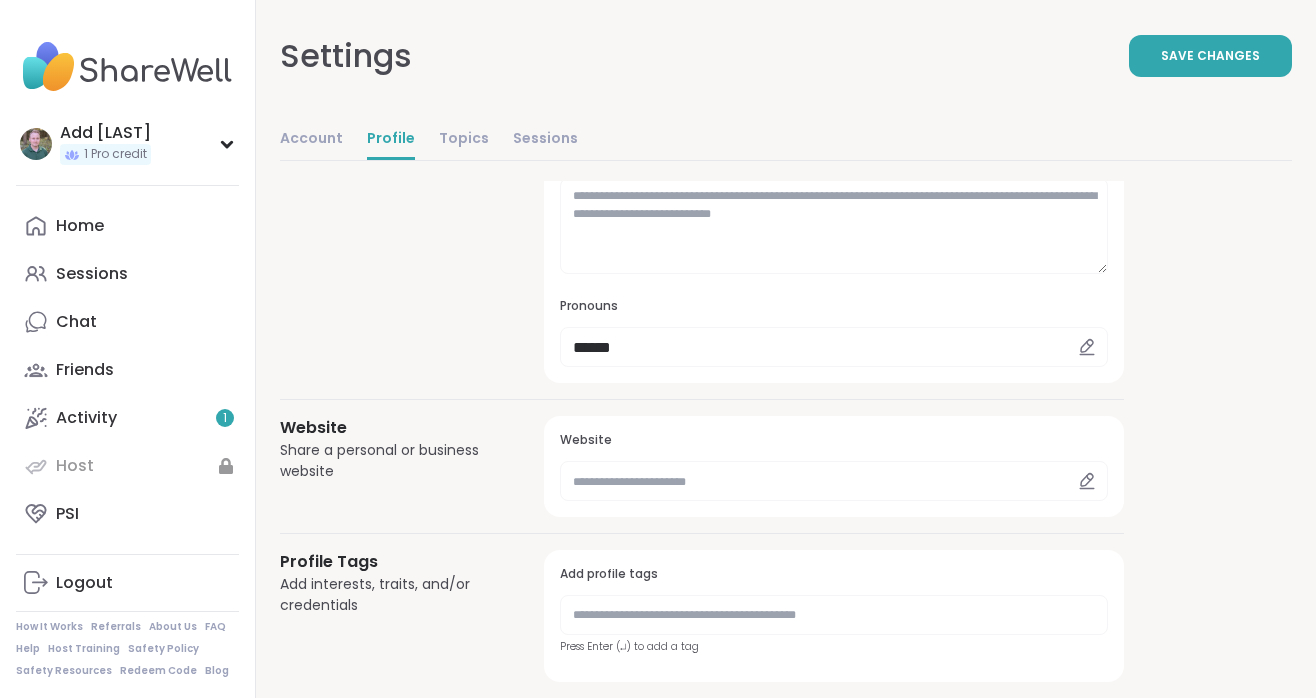 scroll, scrollTop: 544, scrollLeft: 0, axis: vertical 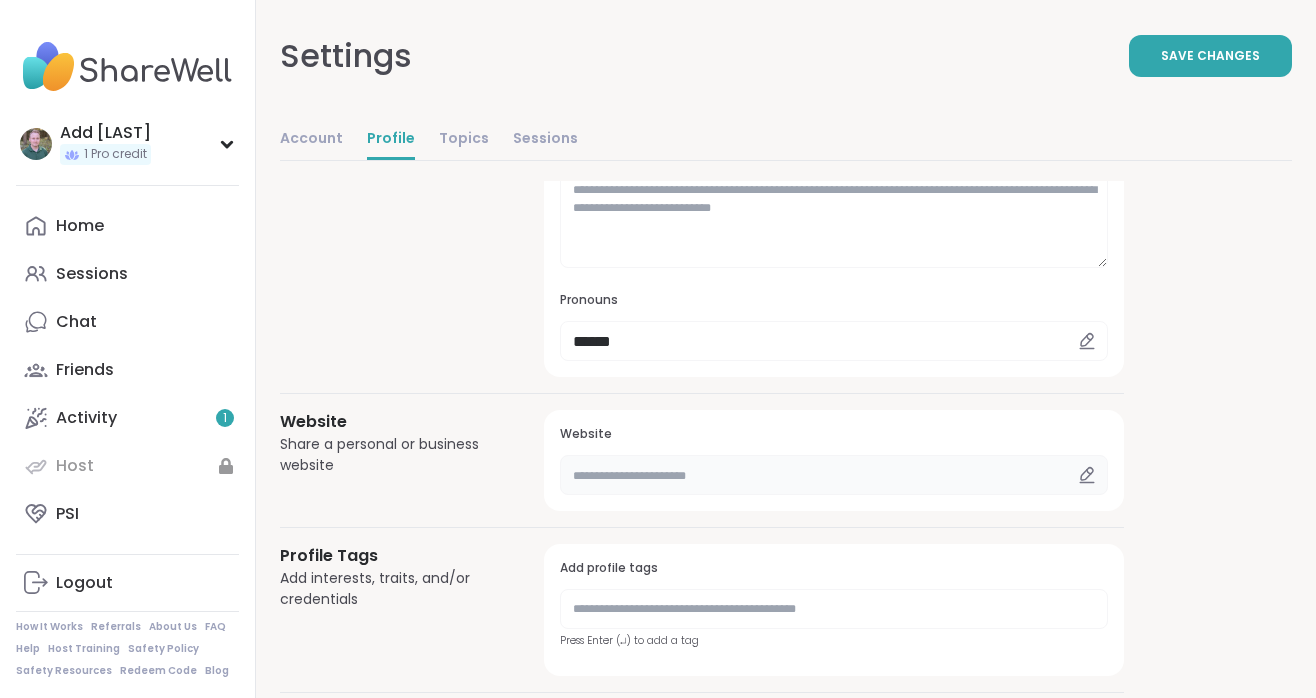 click at bounding box center (834, 475) 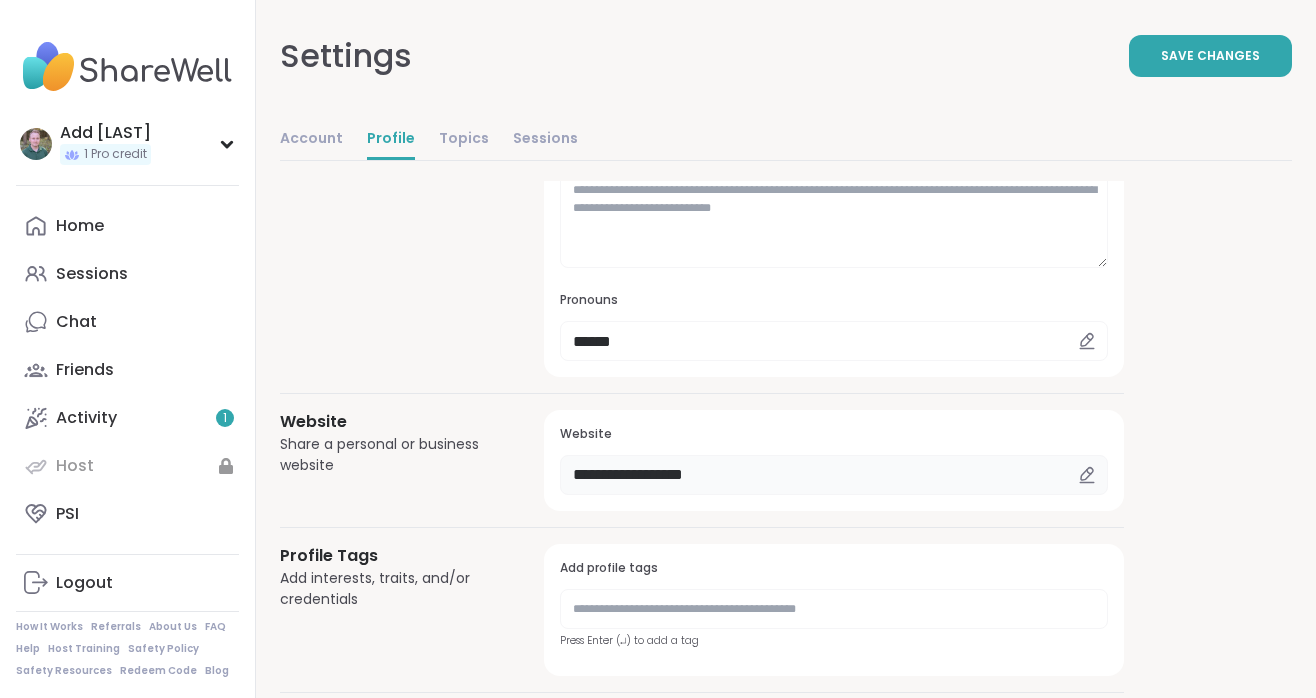 type on "**********" 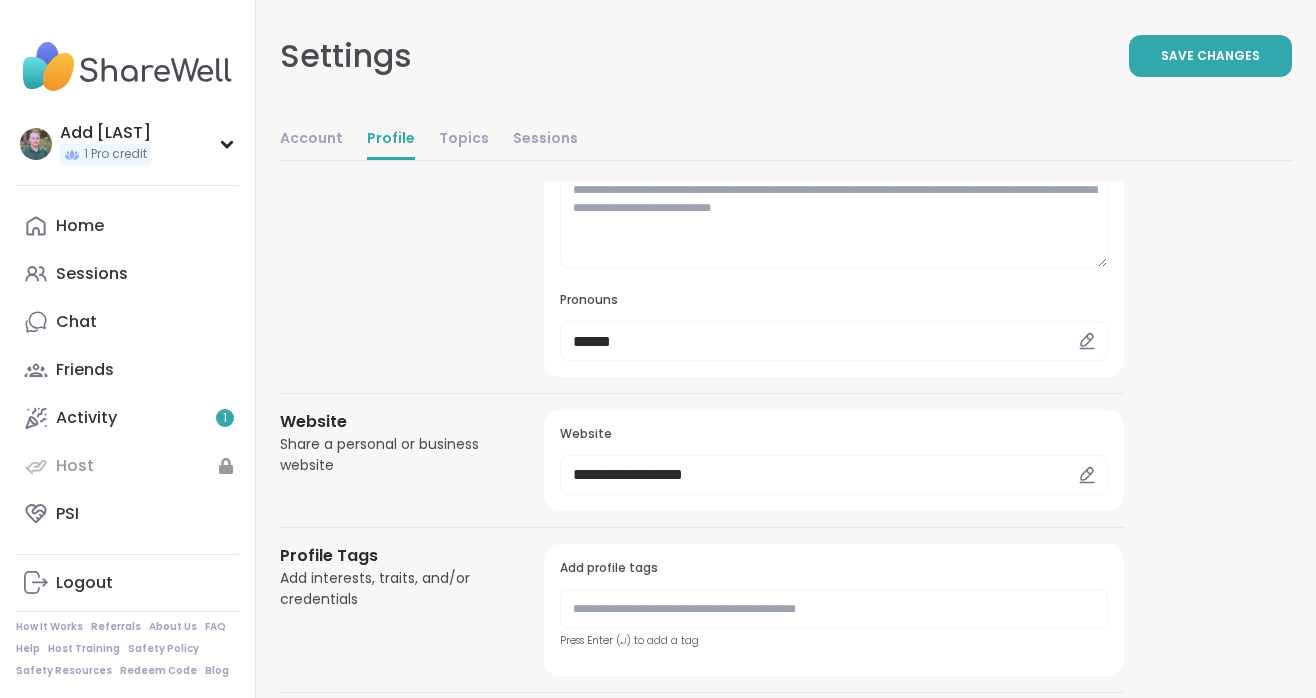 click on "**********" at bounding box center [702, 406] 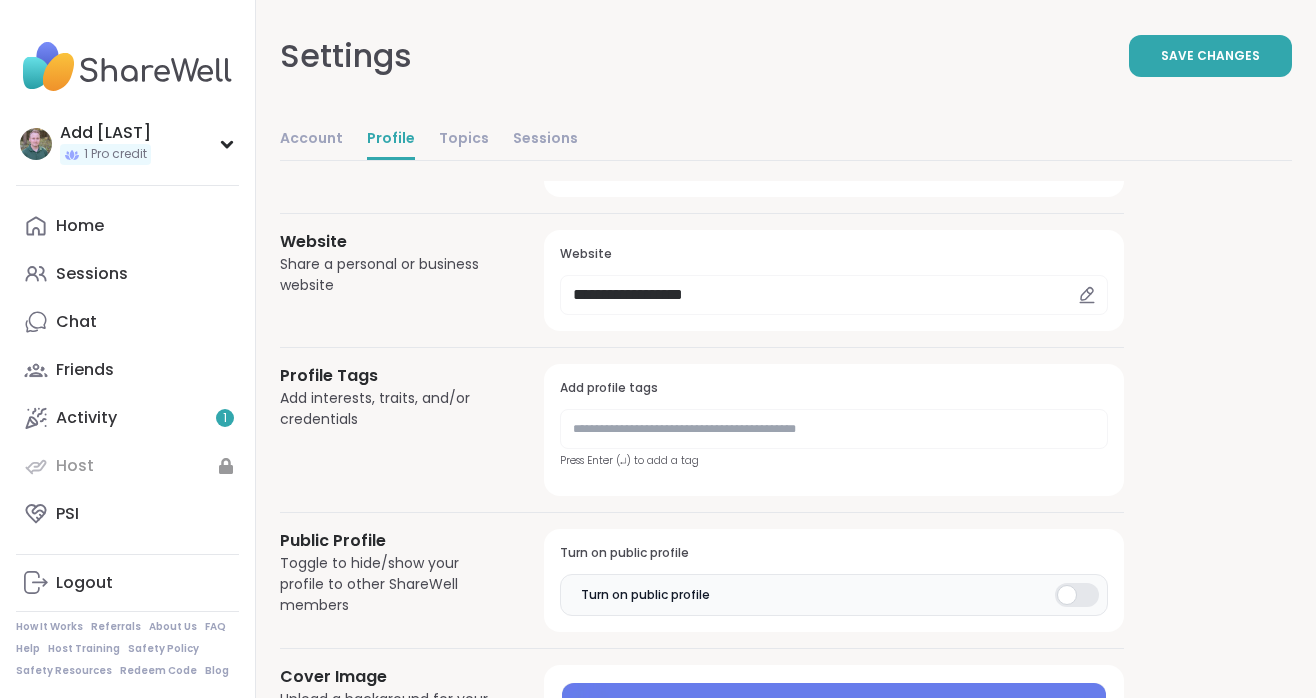 scroll, scrollTop: 725, scrollLeft: 0, axis: vertical 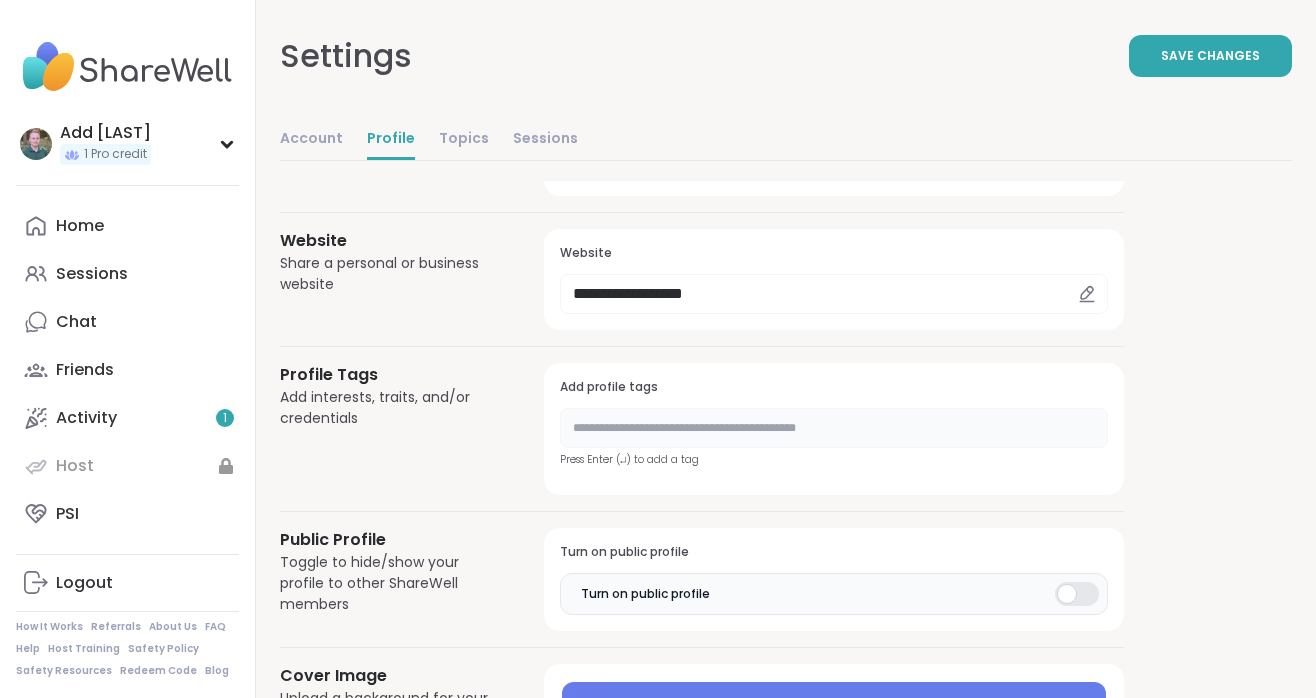 click at bounding box center (834, 428) 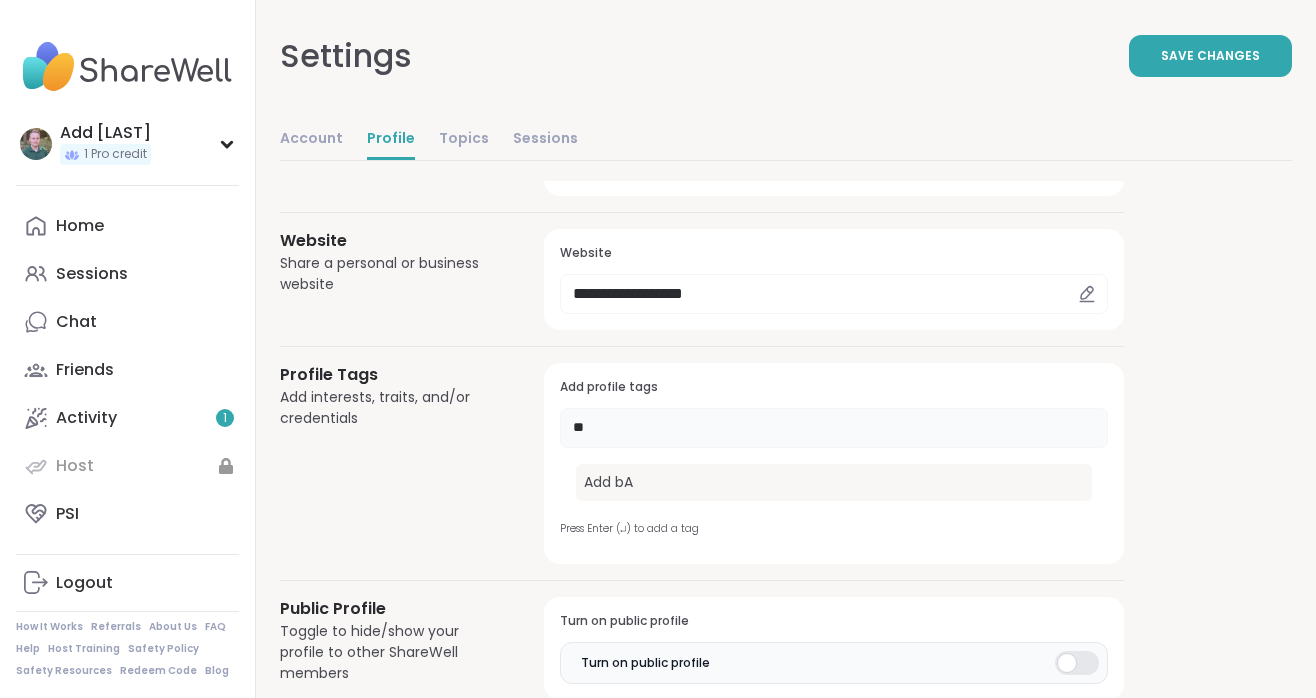 type on "*" 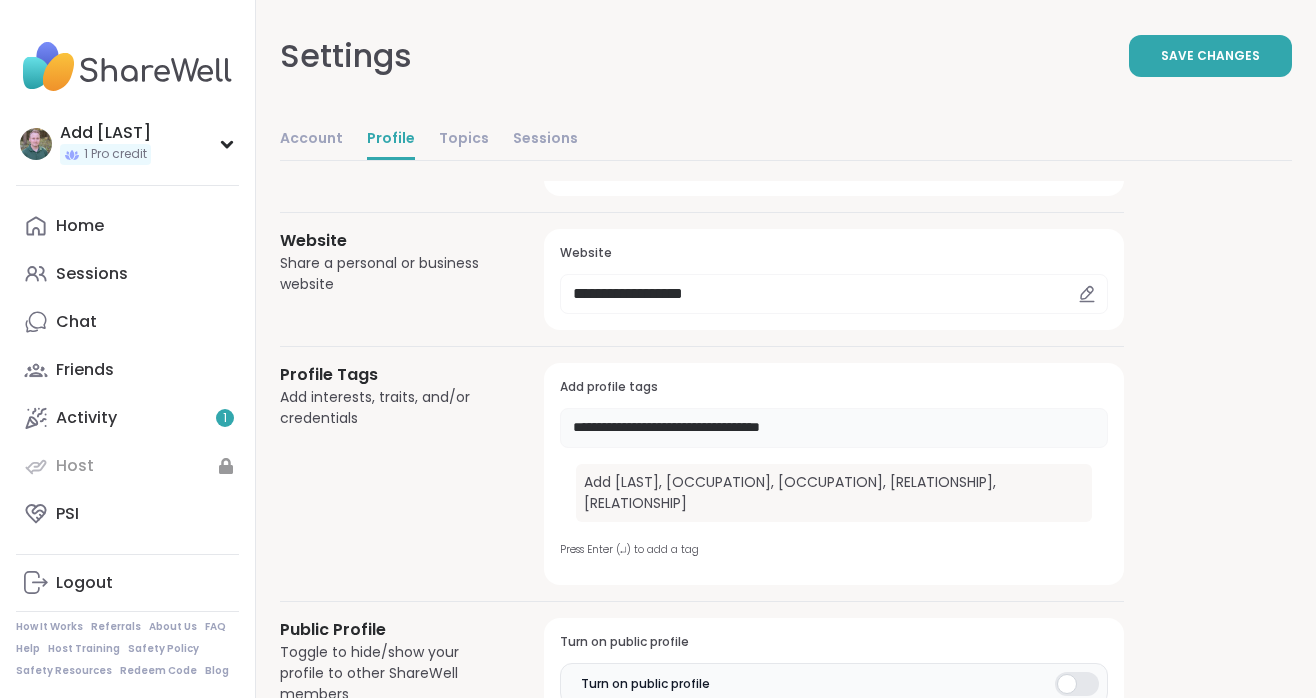 type on "**********" 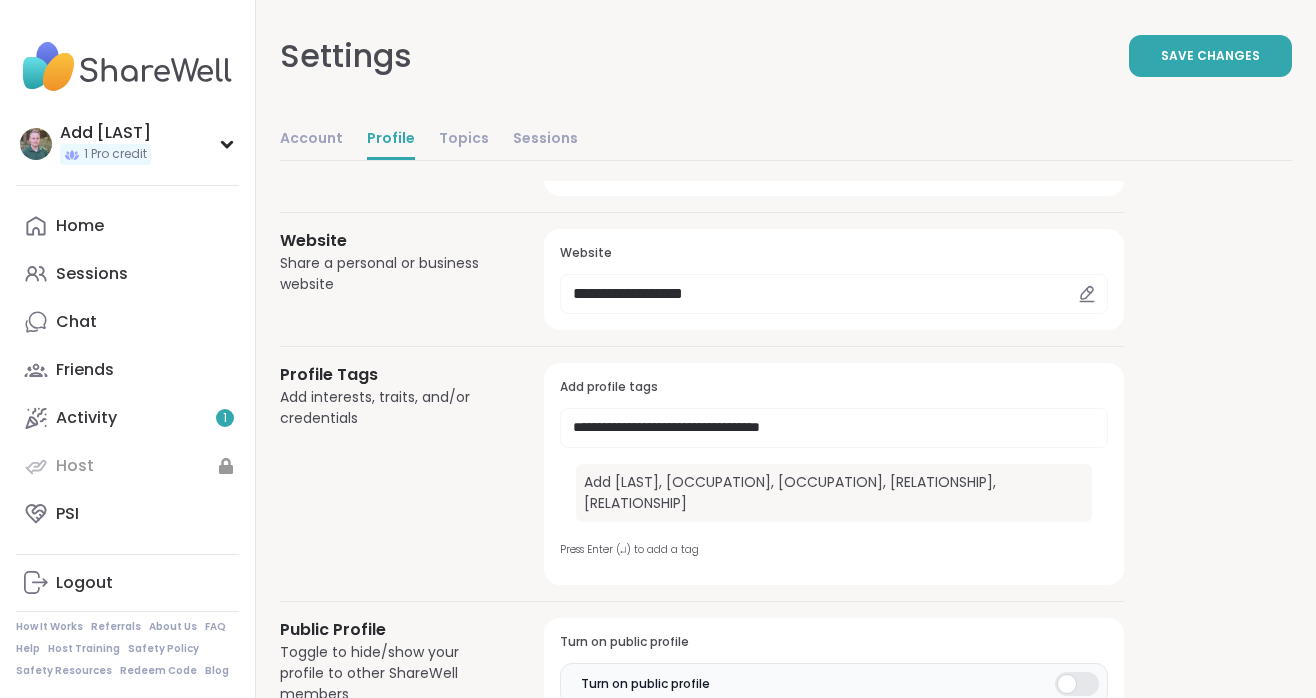 click on "**********" at bounding box center (786, 270) 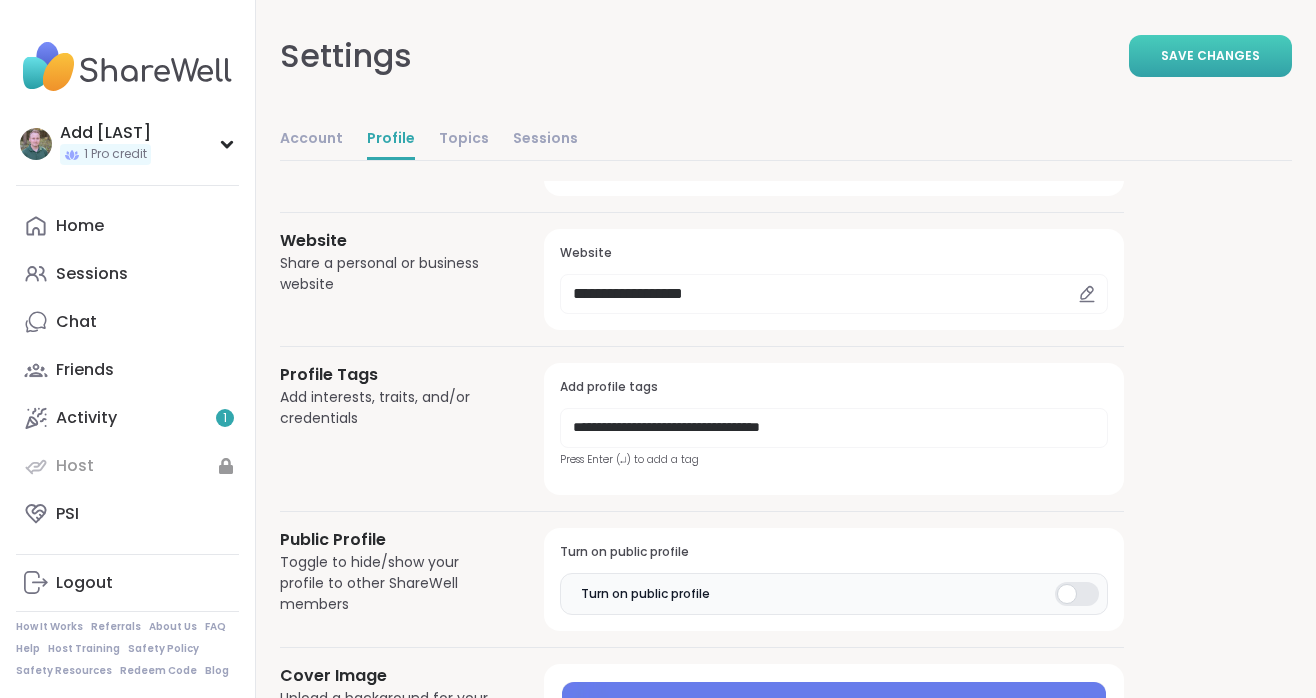 click on "Save Changes" at bounding box center [1210, 56] 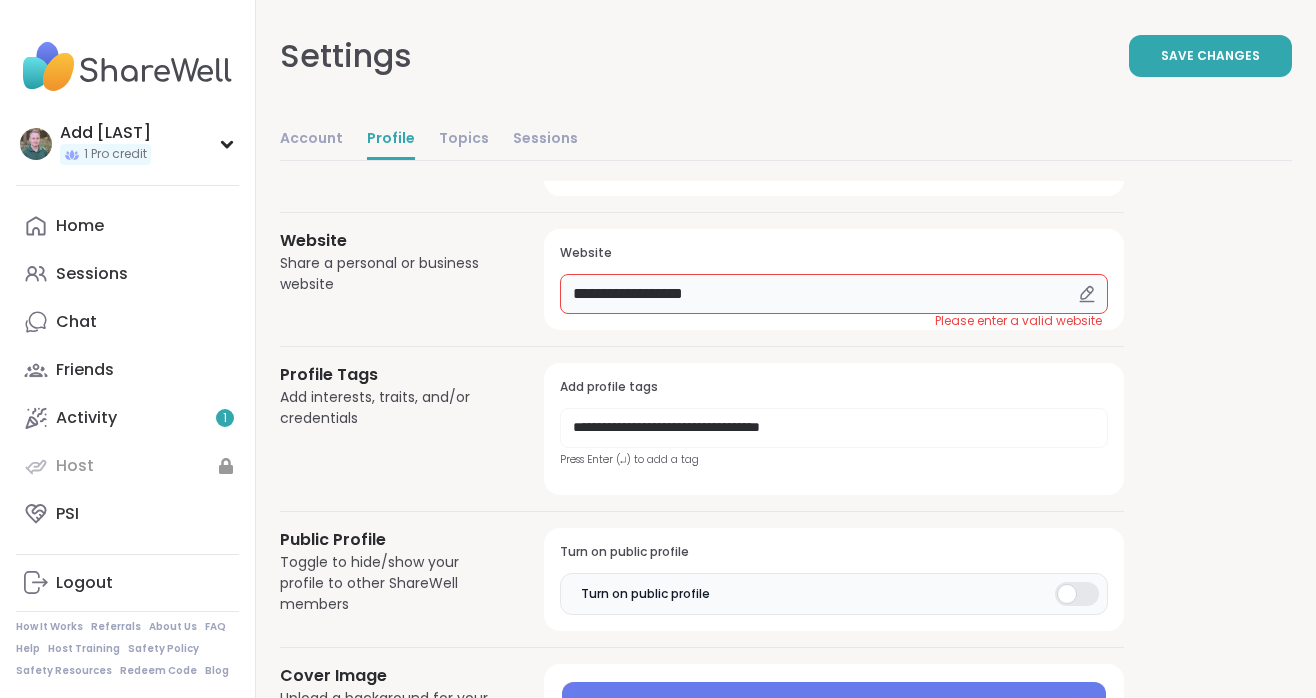 click on "**********" at bounding box center [834, 294] 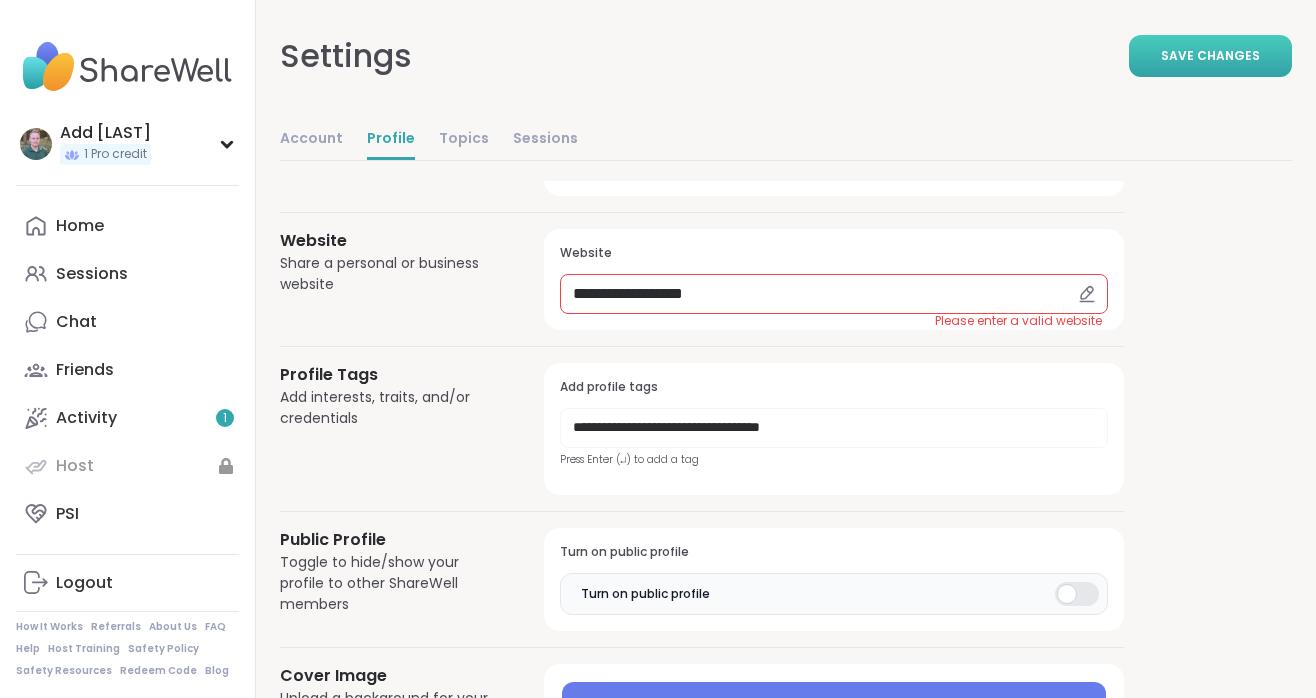 click on "Save Changes" at bounding box center (1210, 56) 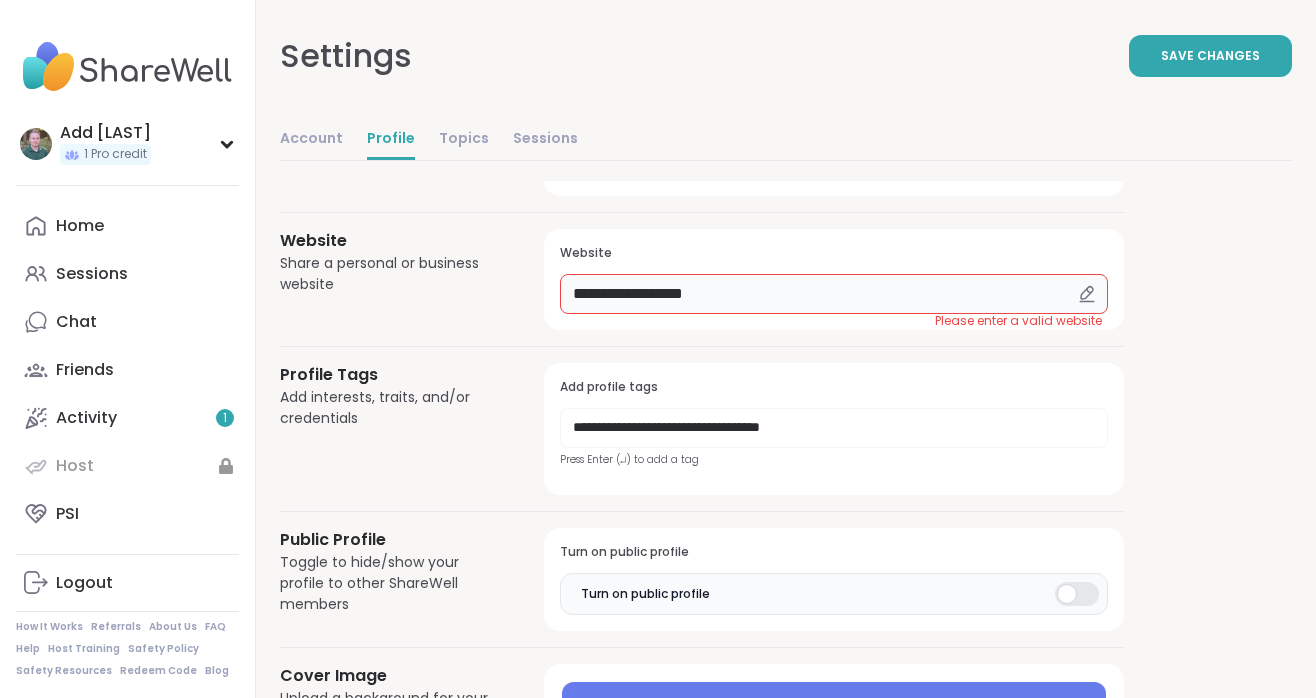 click on "**********" at bounding box center (834, 294) 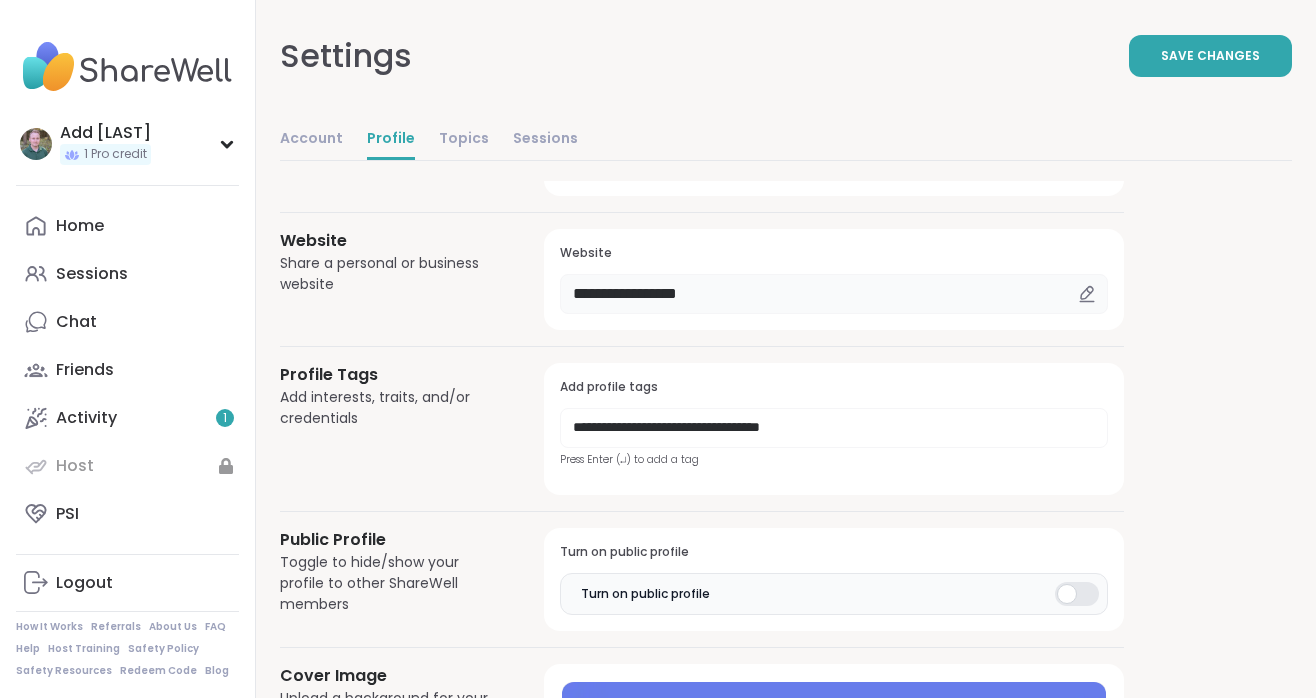type on "**********" 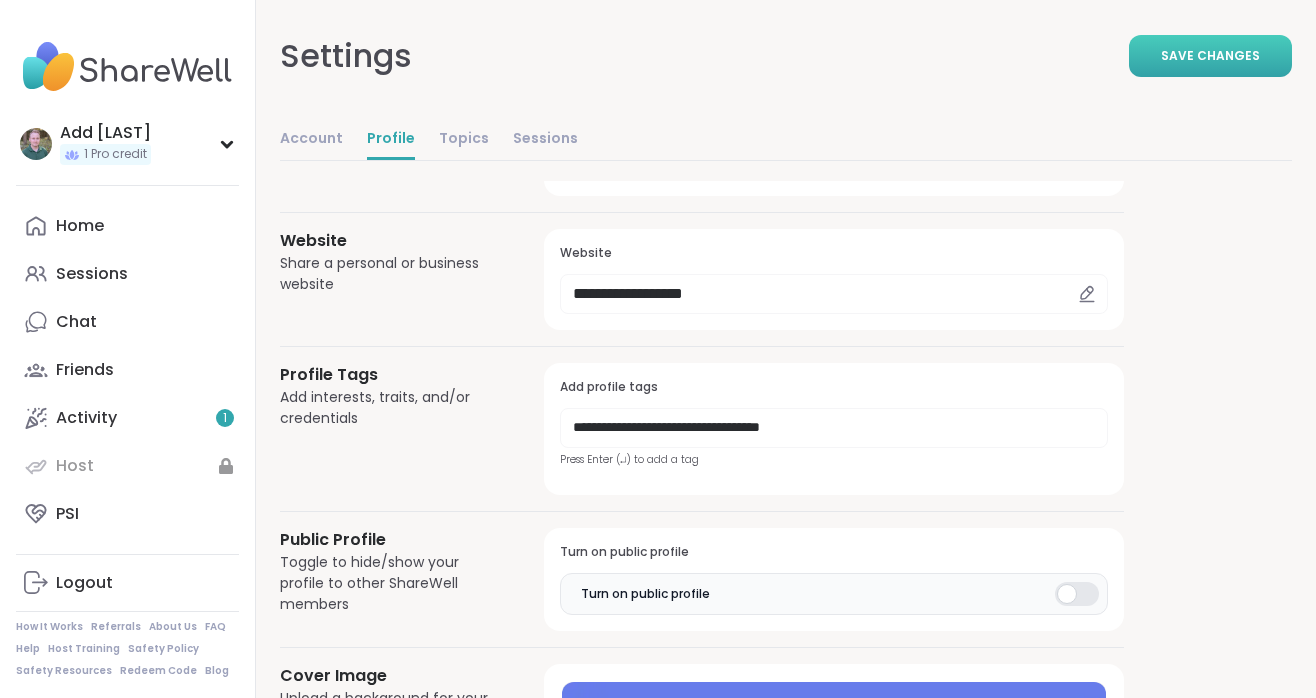 click on "Save Changes" at bounding box center [1210, 56] 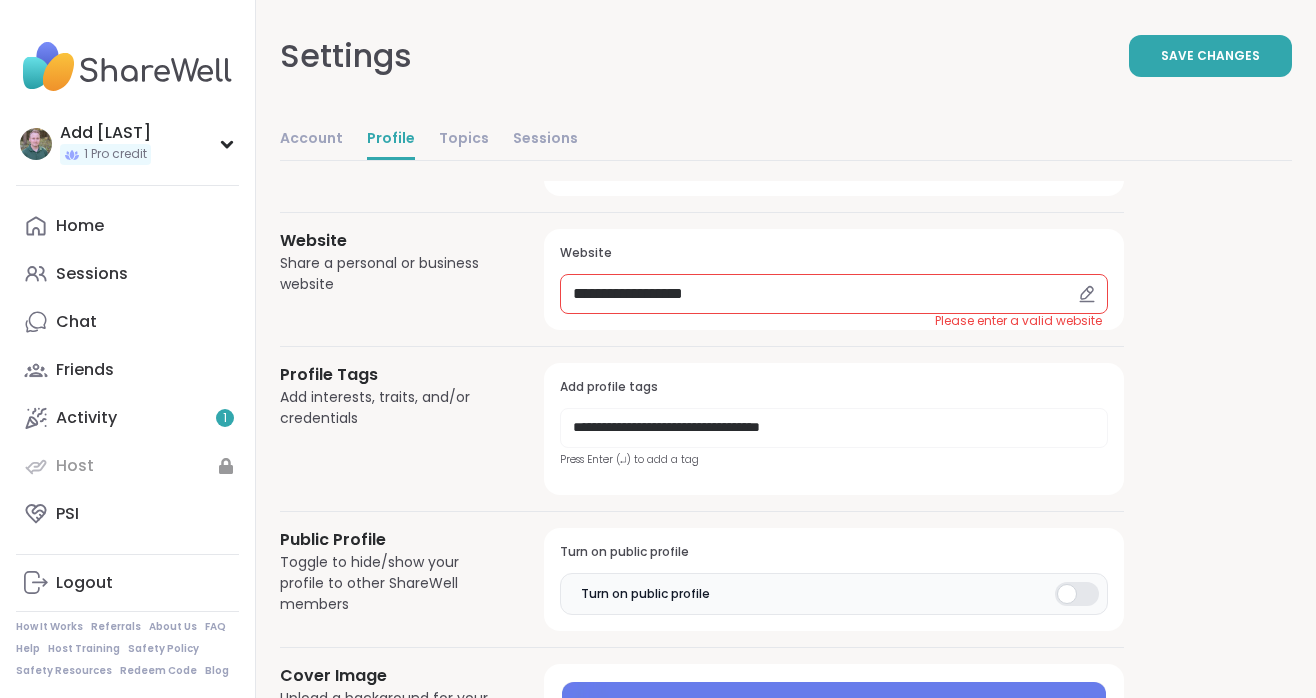 click on "**********" at bounding box center [834, 279] 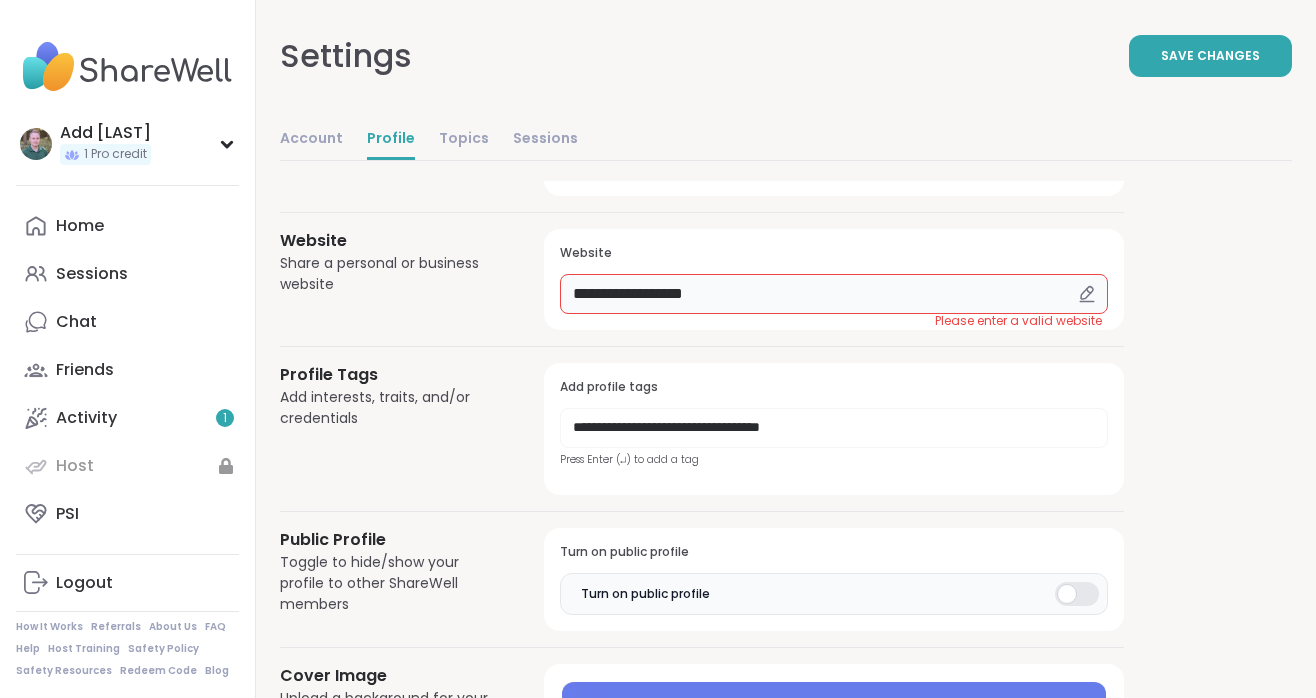 click on "**********" at bounding box center [834, 294] 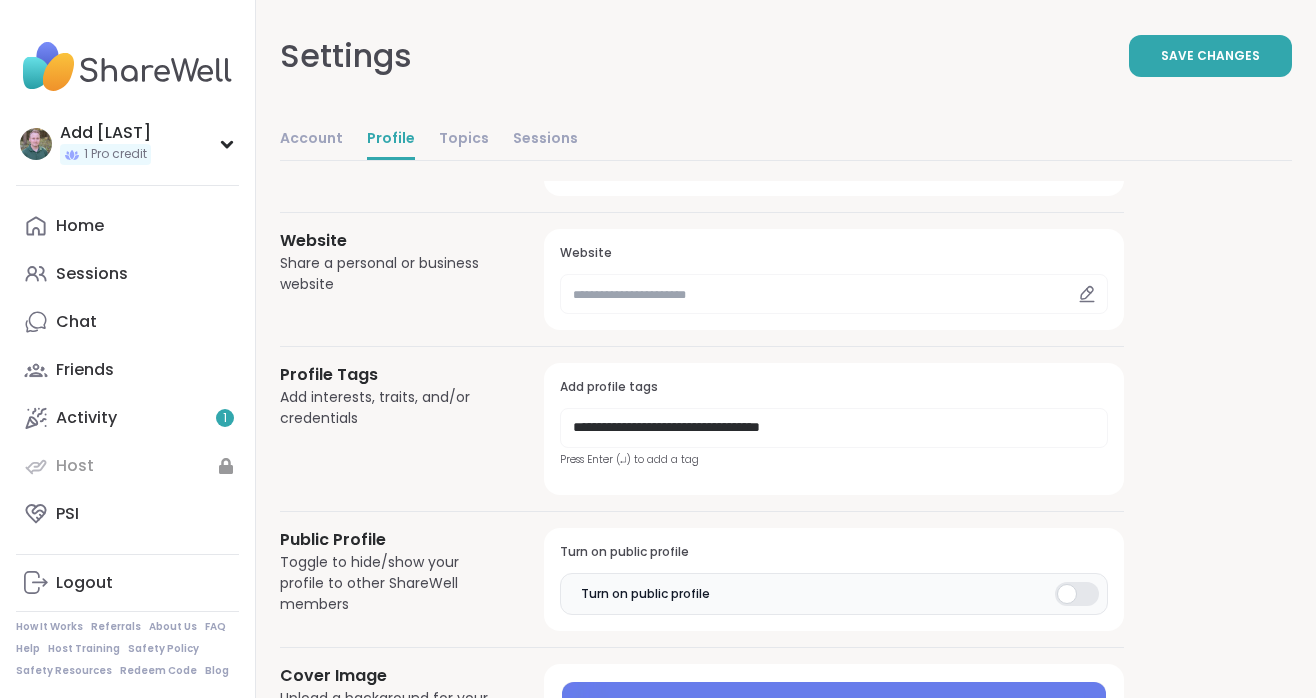 click on "**********" at bounding box center [786, 225] 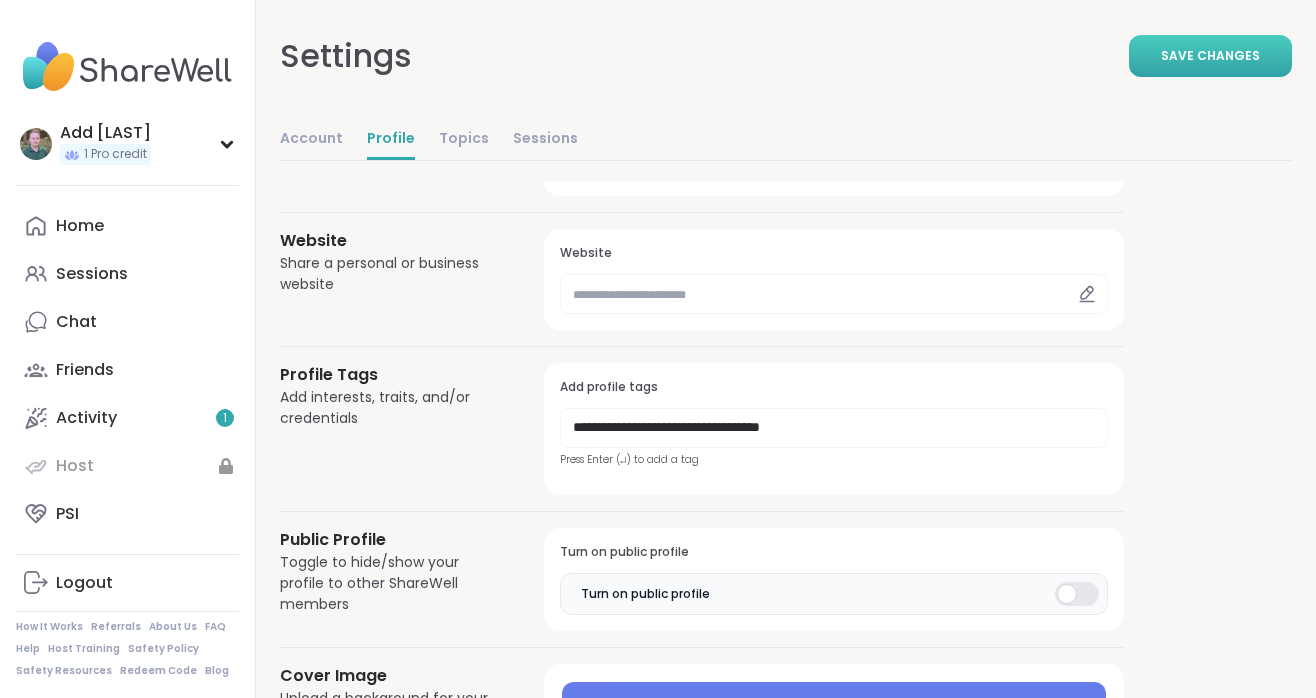 click on "Save Changes" at bounding box center (1210, 56) 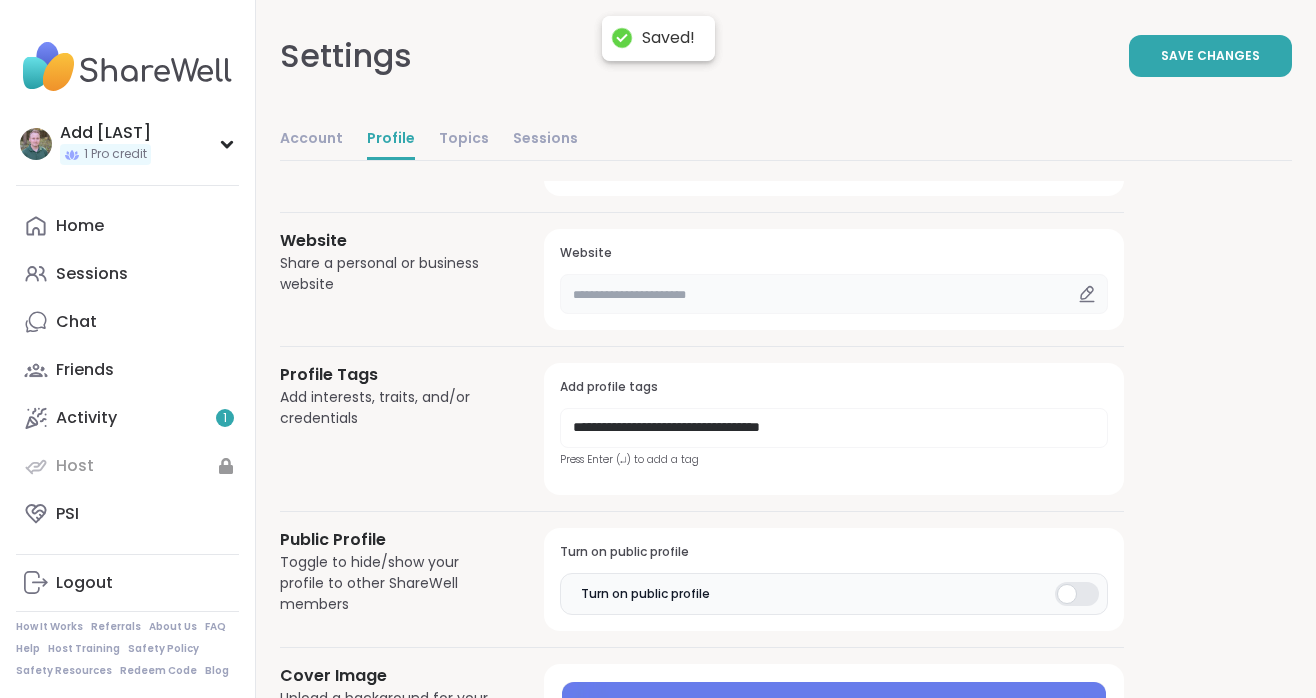 click at bounding box center (834, 294) 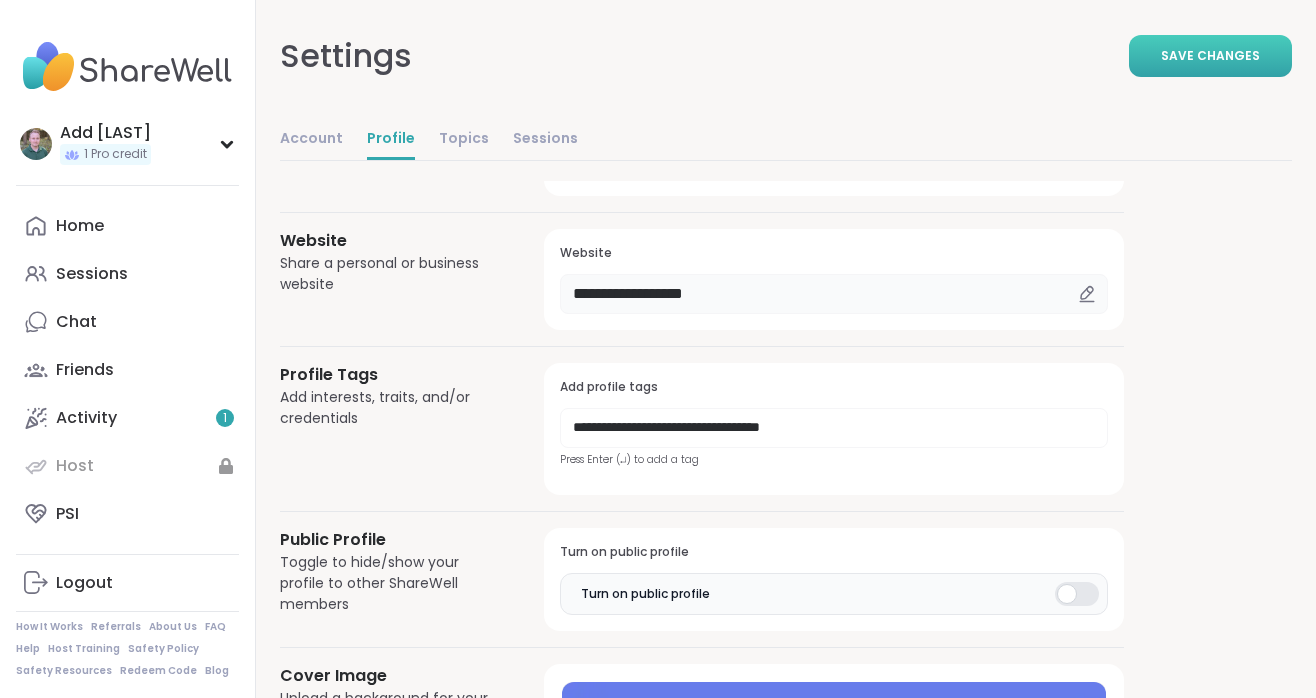 type on "**********" 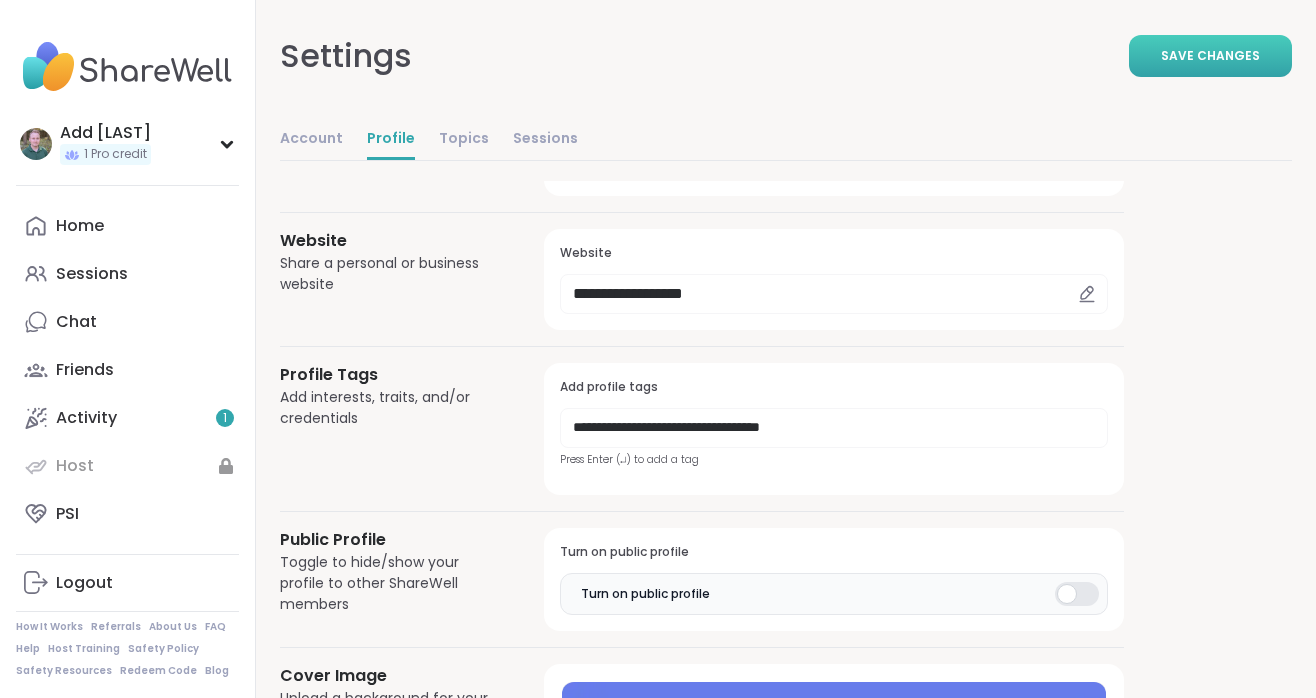 click on "Save Changes" at bounding box center [1210, 56] 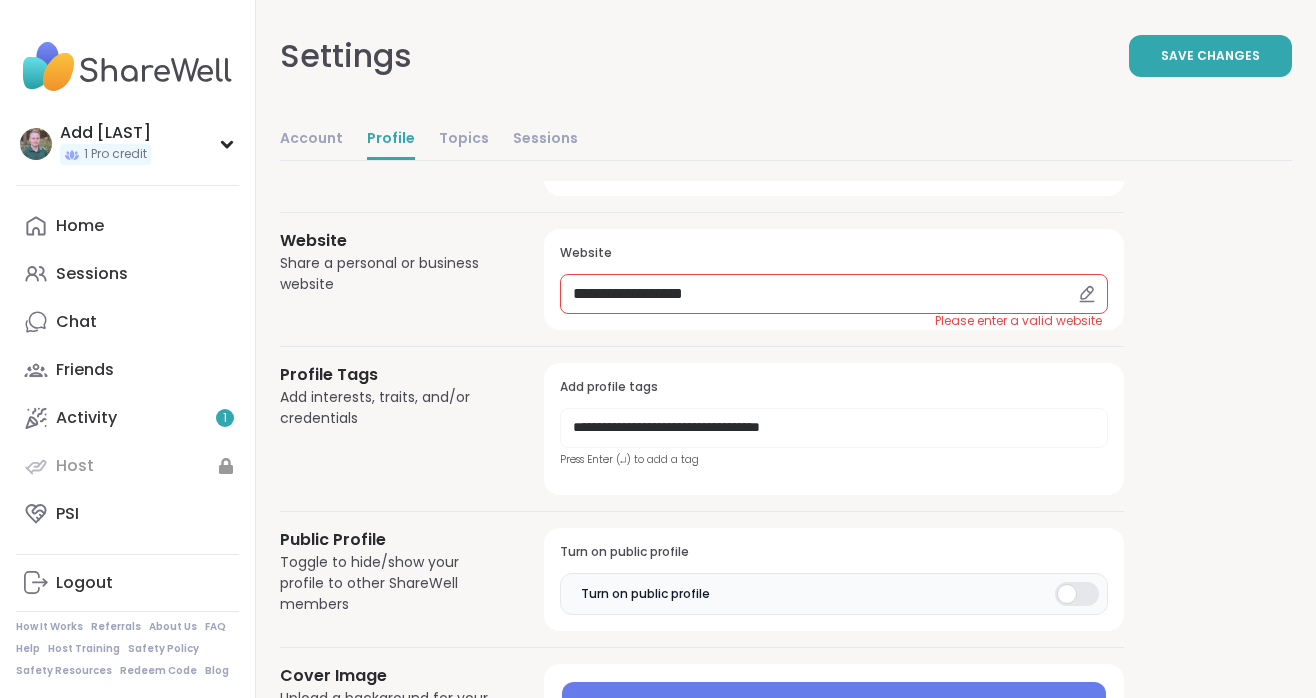 click on "**********" at bounding box center [834, 279] 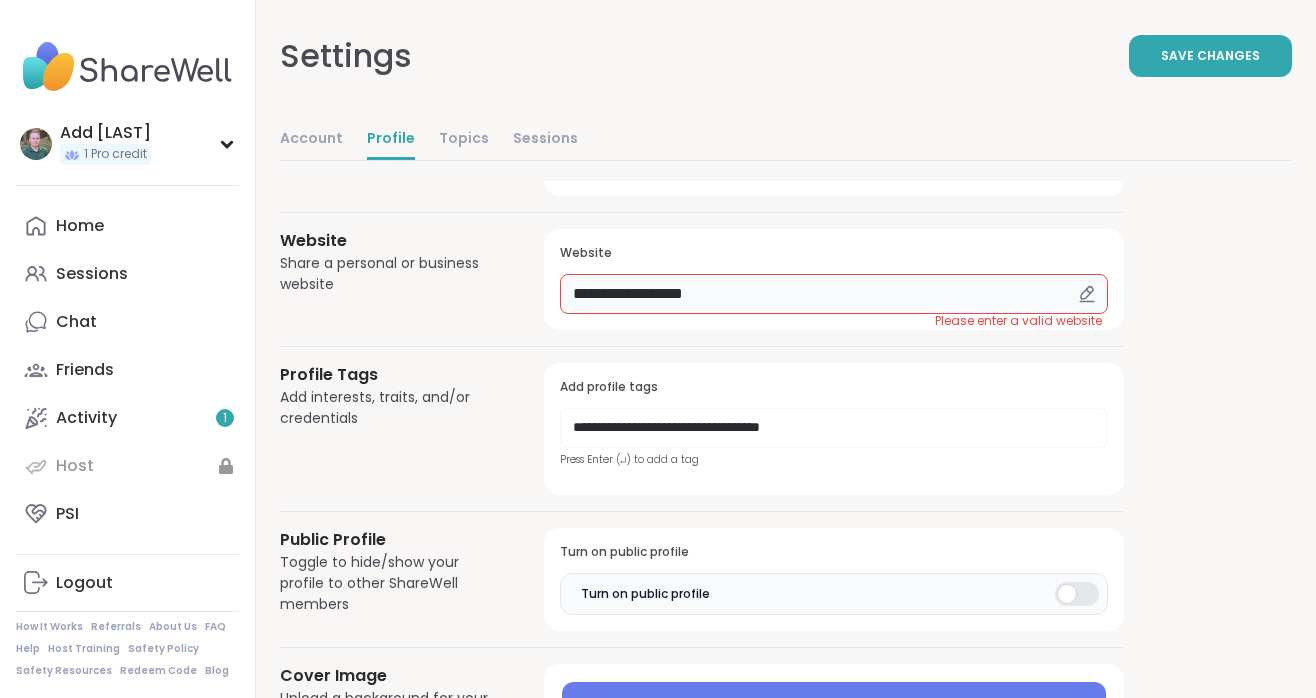 click on "**********" at bounding box center [834, 294] 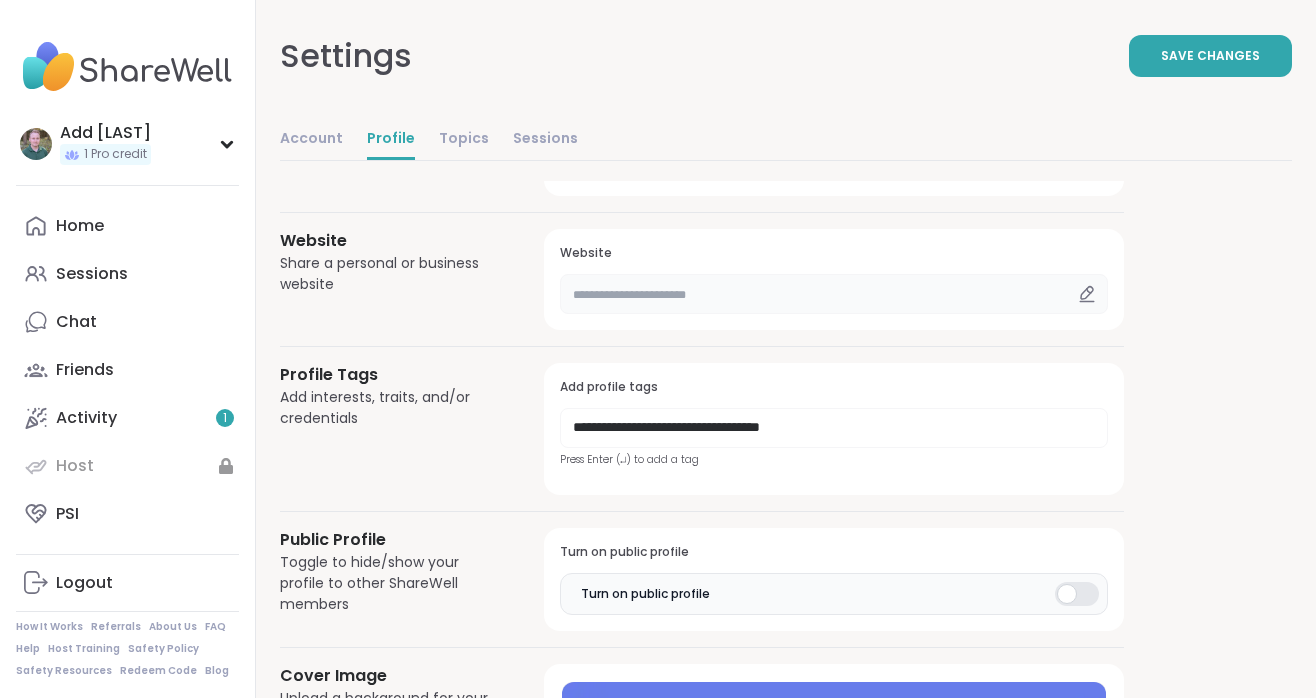 paste on "**********" 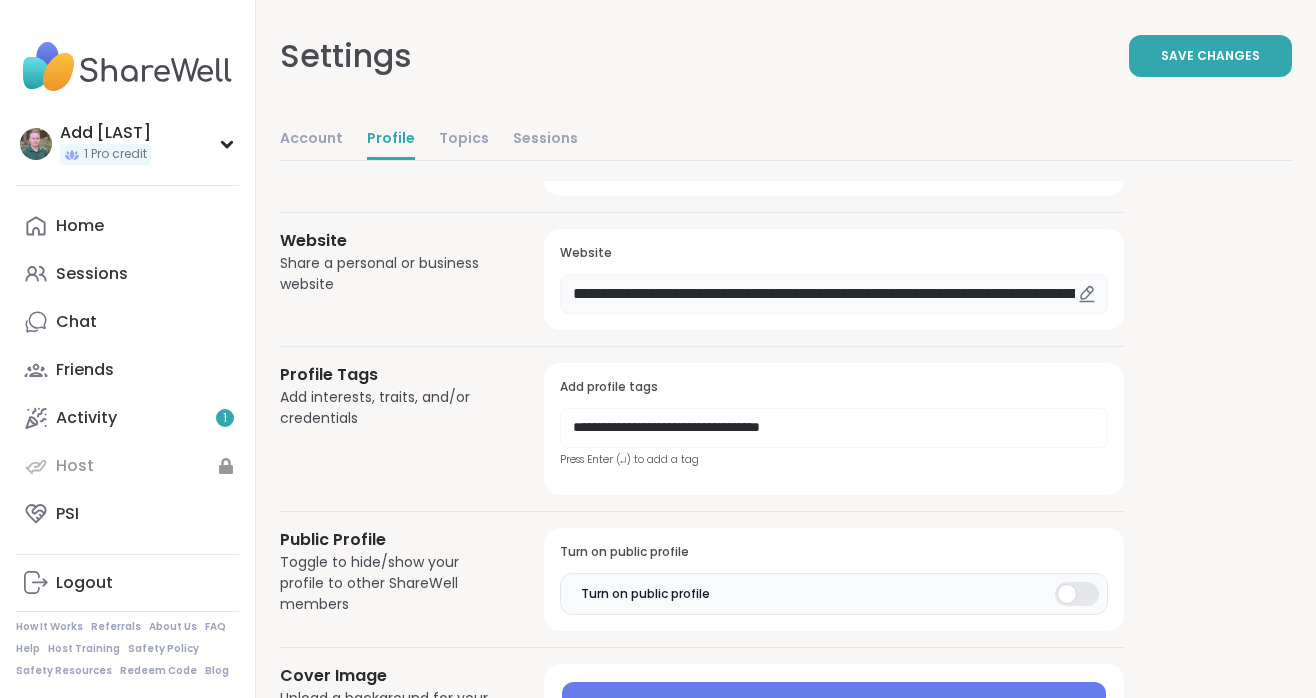 type on "**********" 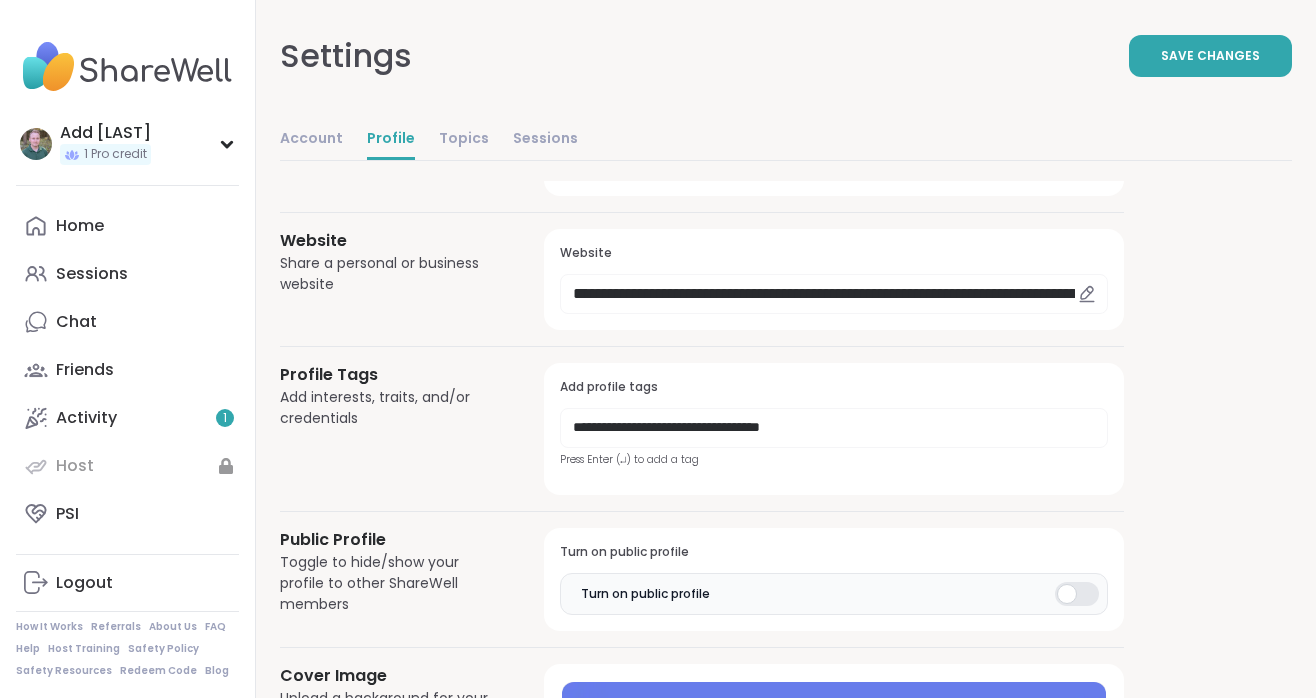 click on "**********" at bounding box center [786, 225] 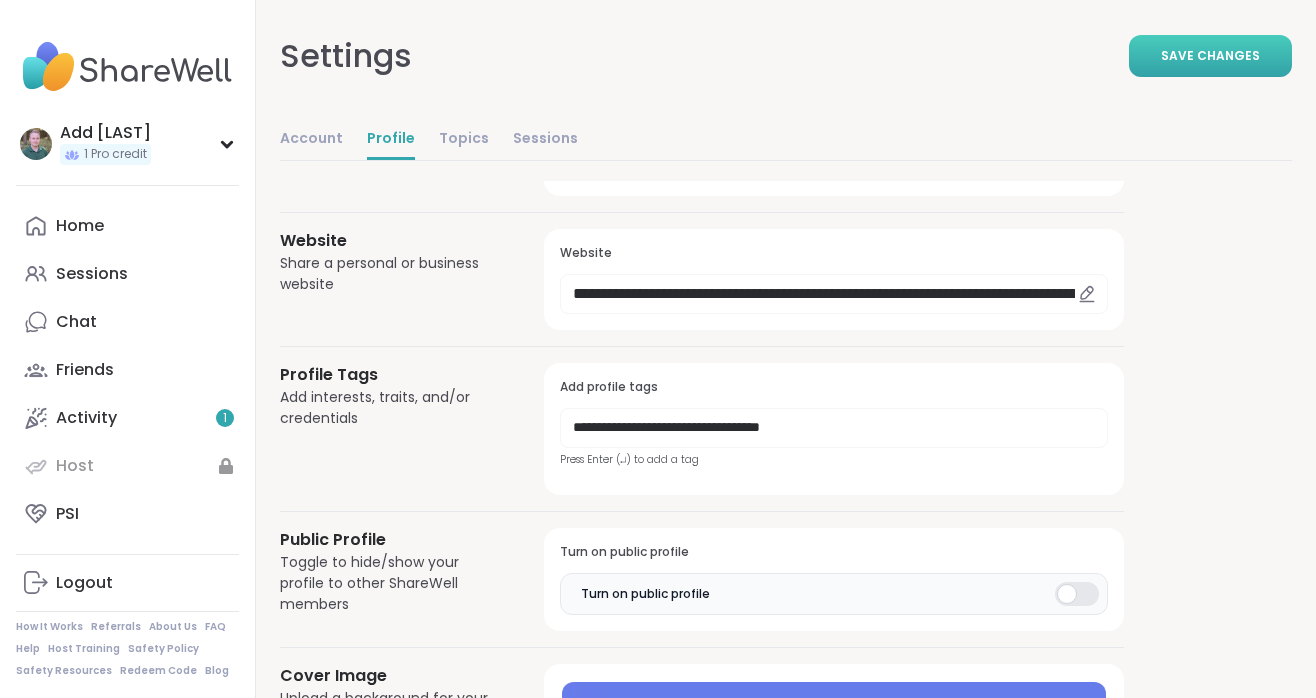 click on "Save Changes" at bounding box center (1210, 56) 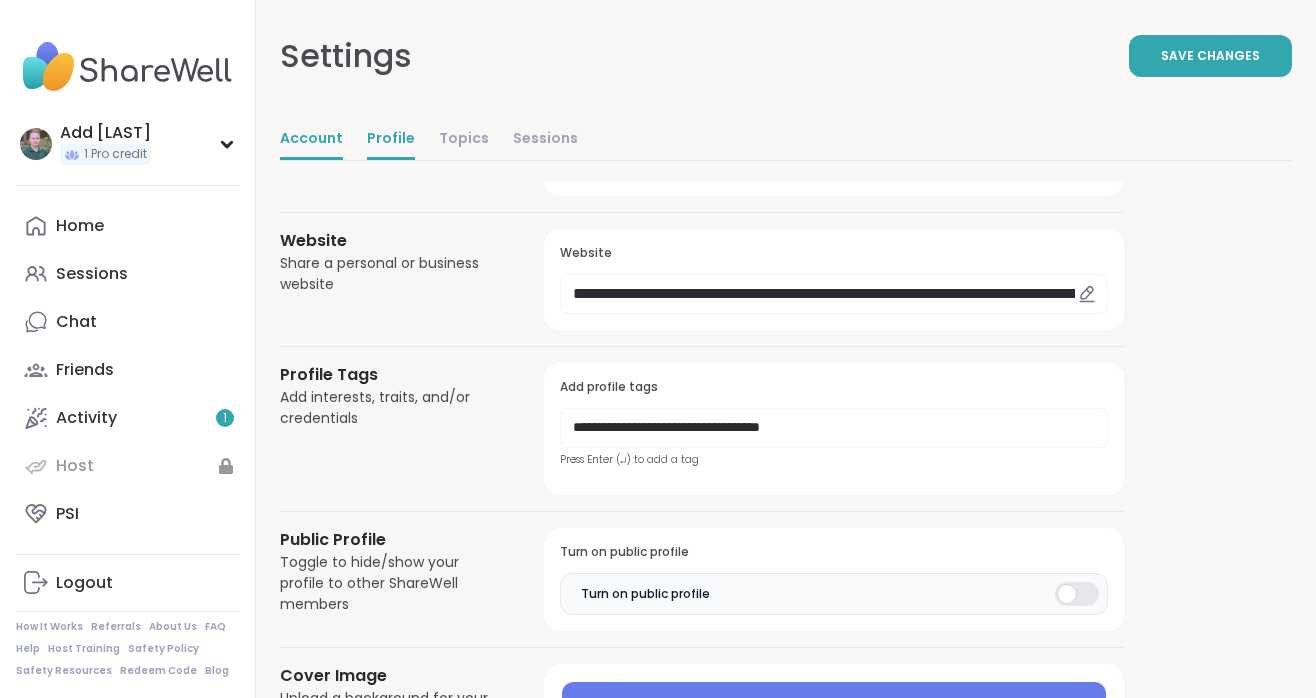 click on "Account" at bounding box center [311, 140] 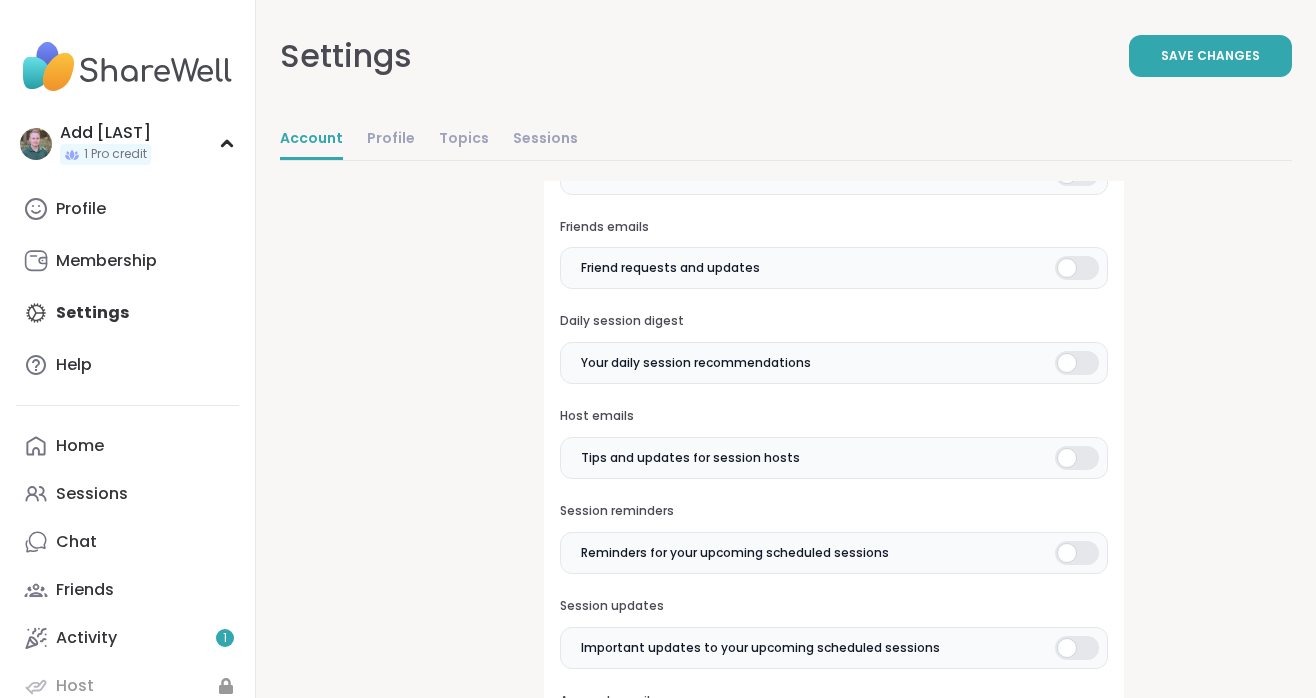 scroll, scrollTop: 0, scrollLeft: 0, axis: both 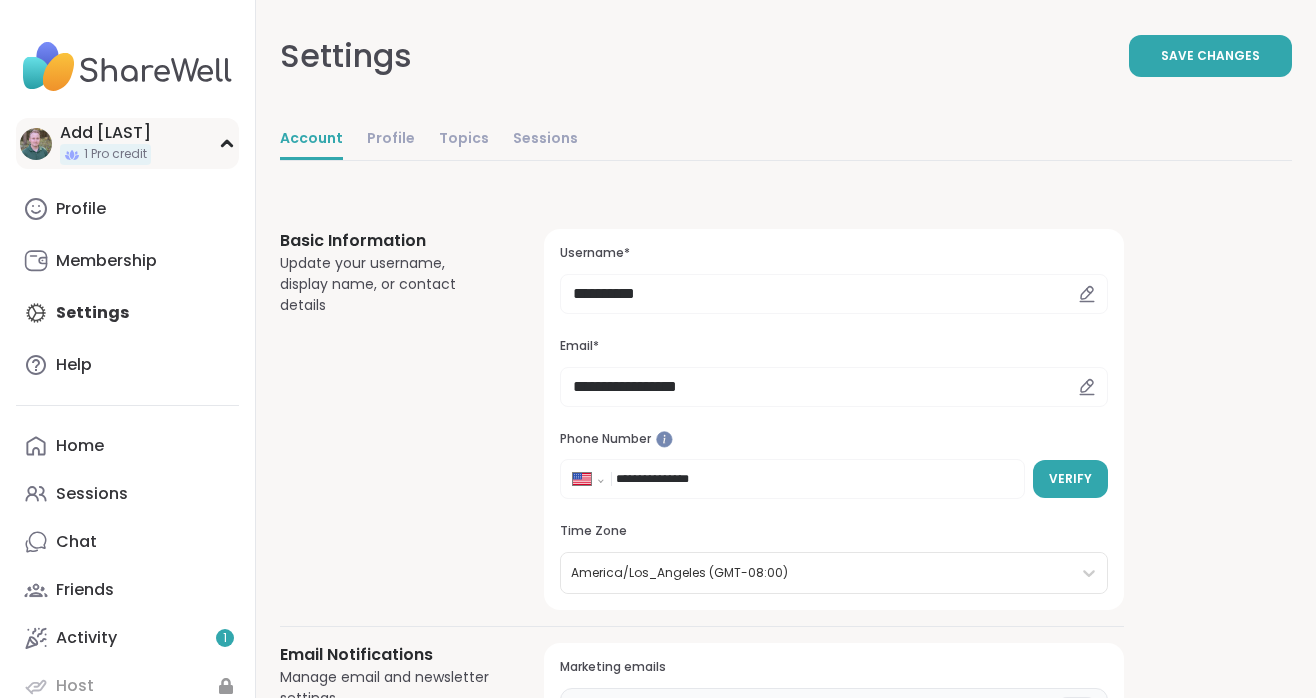 click at bounding box center [36, 144] 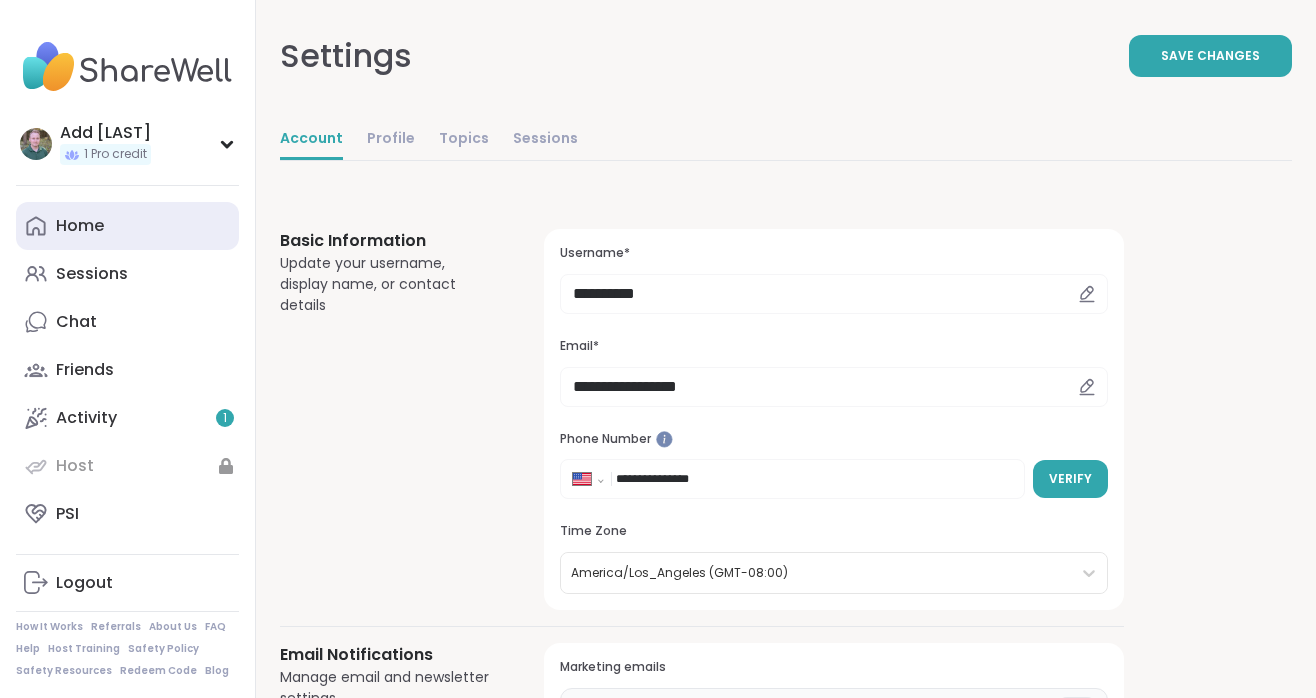 click on "Home" at bounding box center [80, 226] 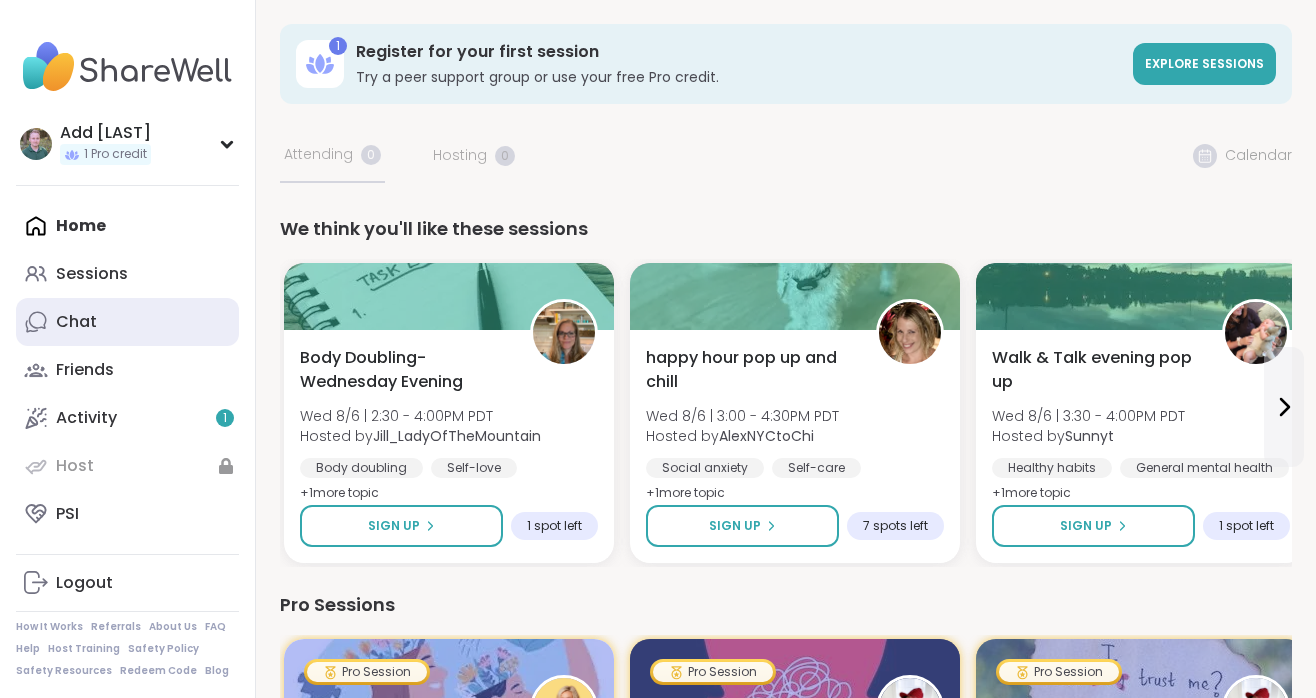 click on "Chat" at bounding box center [76, 322] 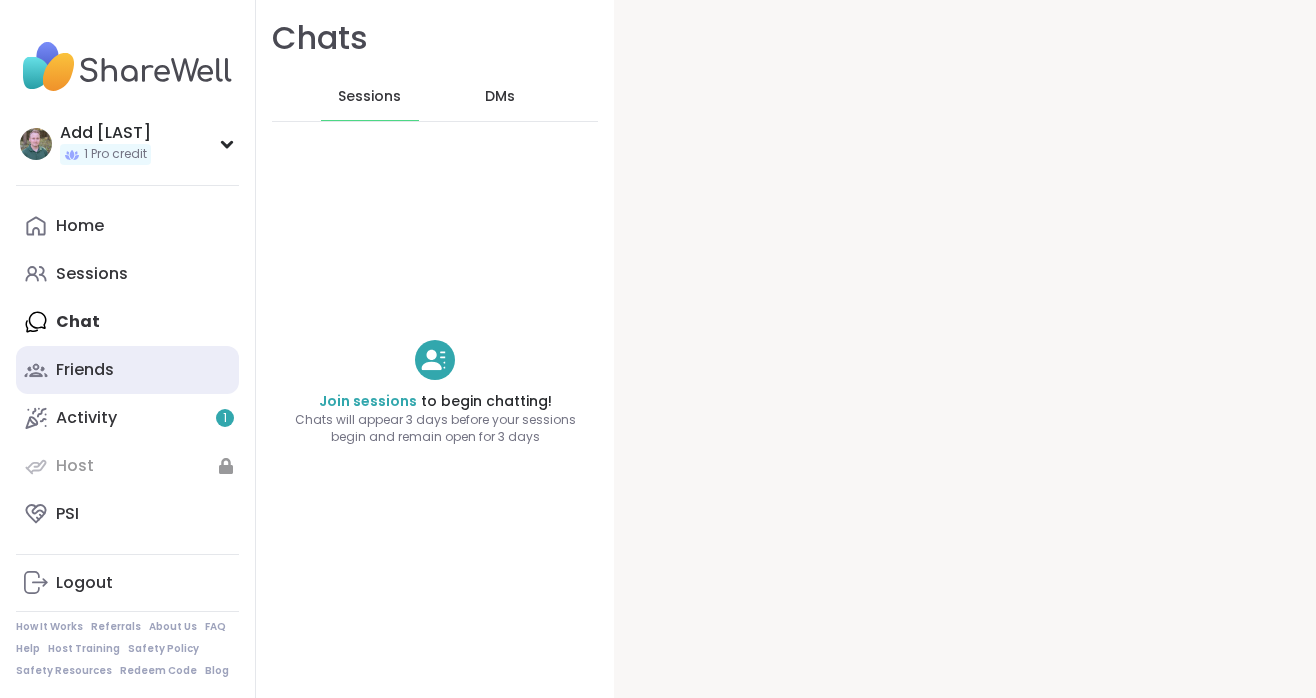 scroll, scrollTop: 0, scrollLeft: 0, axis: both 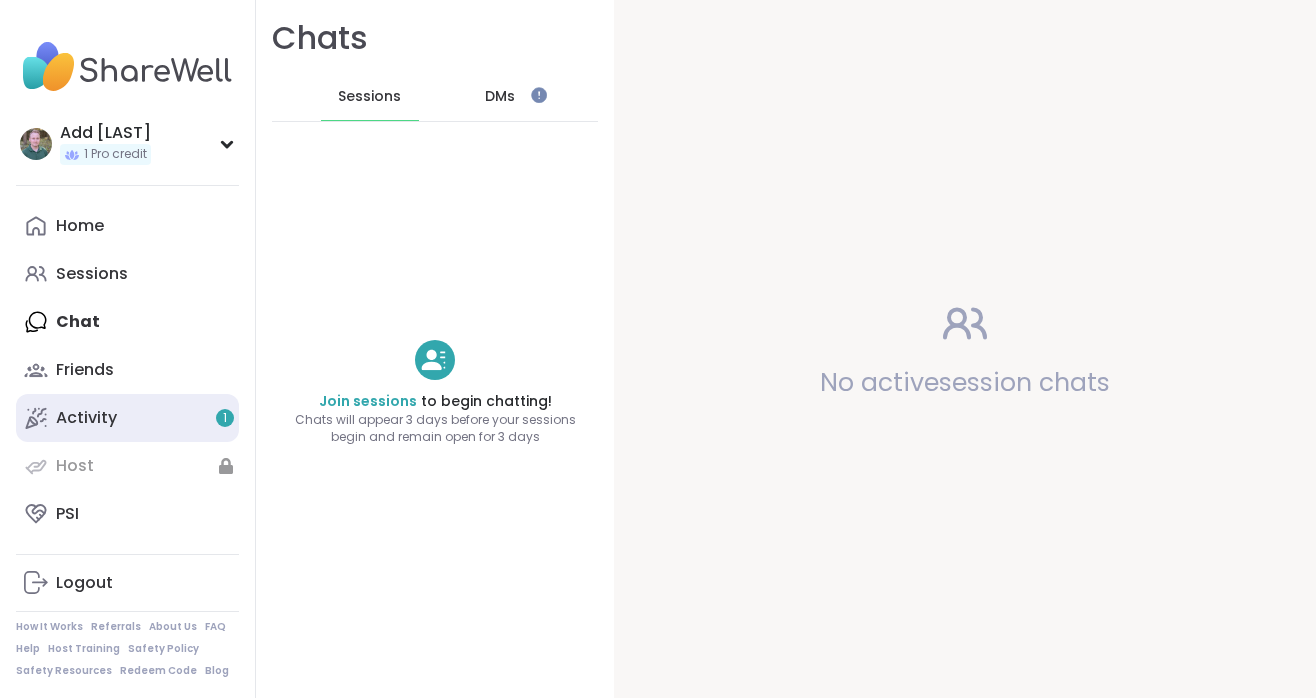 click on "Activity 1" at bounding box center [127, 418] 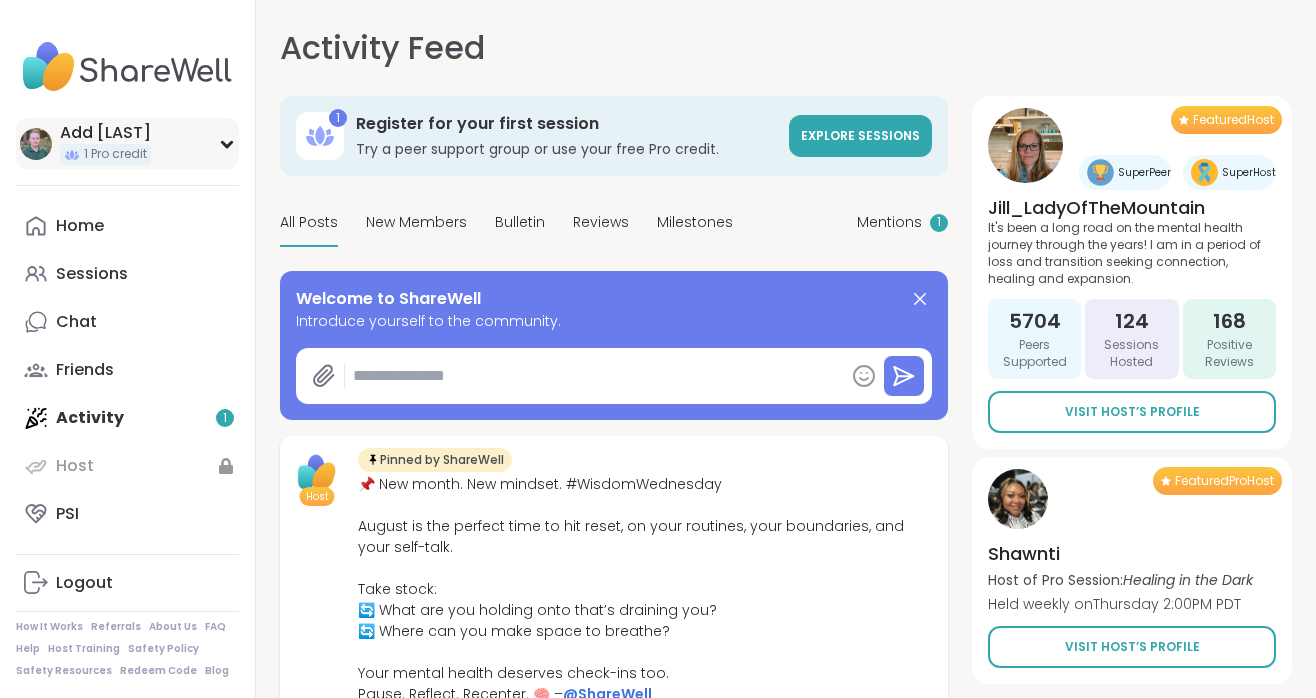 click at bounding box center [36, 144] 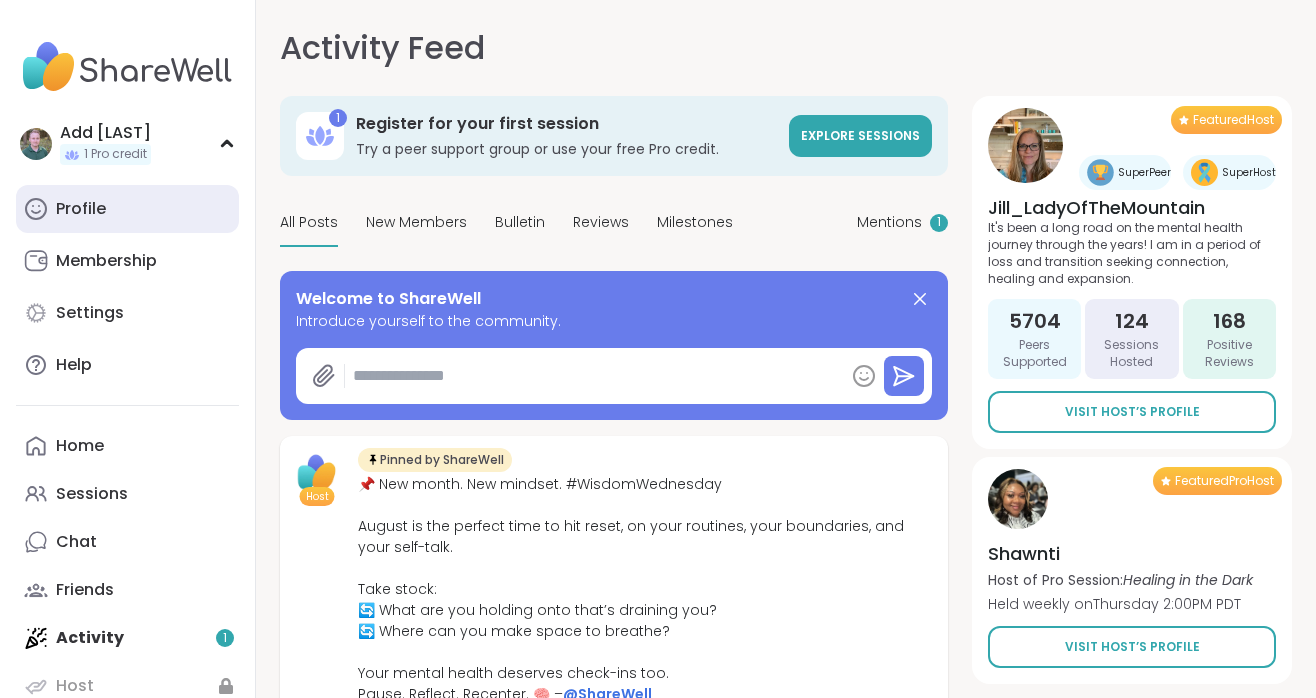 click on "Profile" at bounding box center [81, 209] 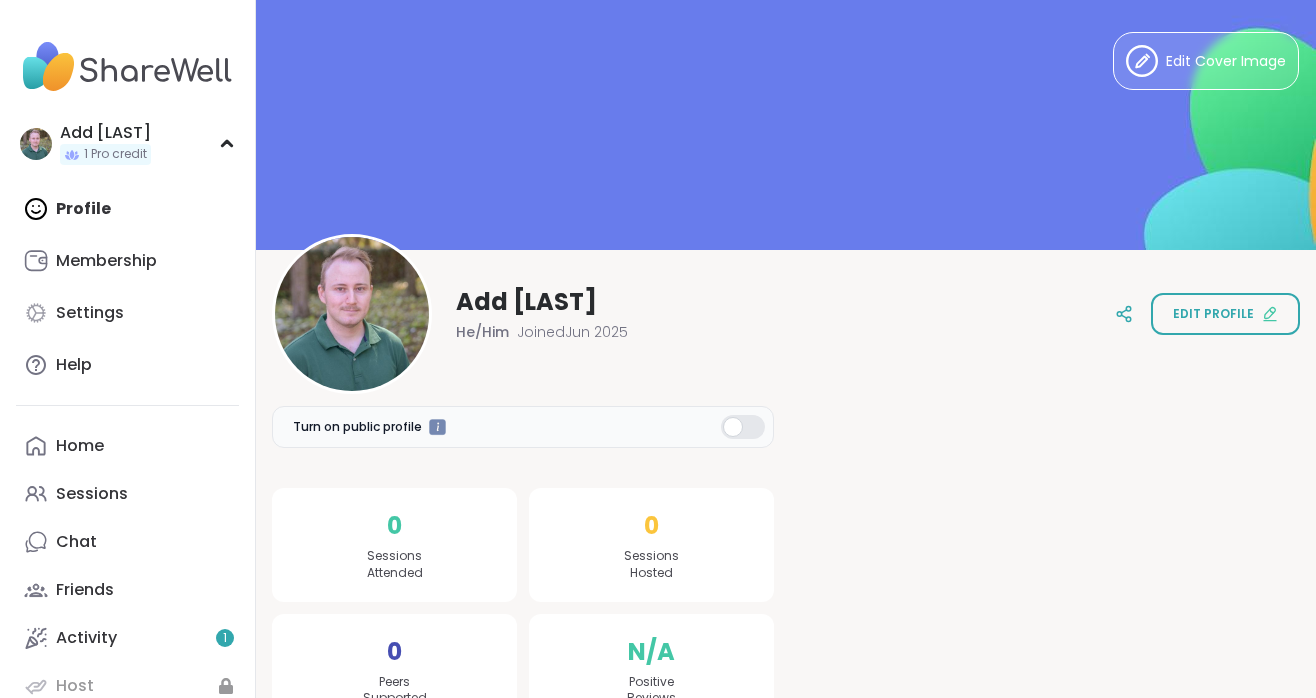 scroll, scrollTop: 0, scrollLeft: 0, axis: both 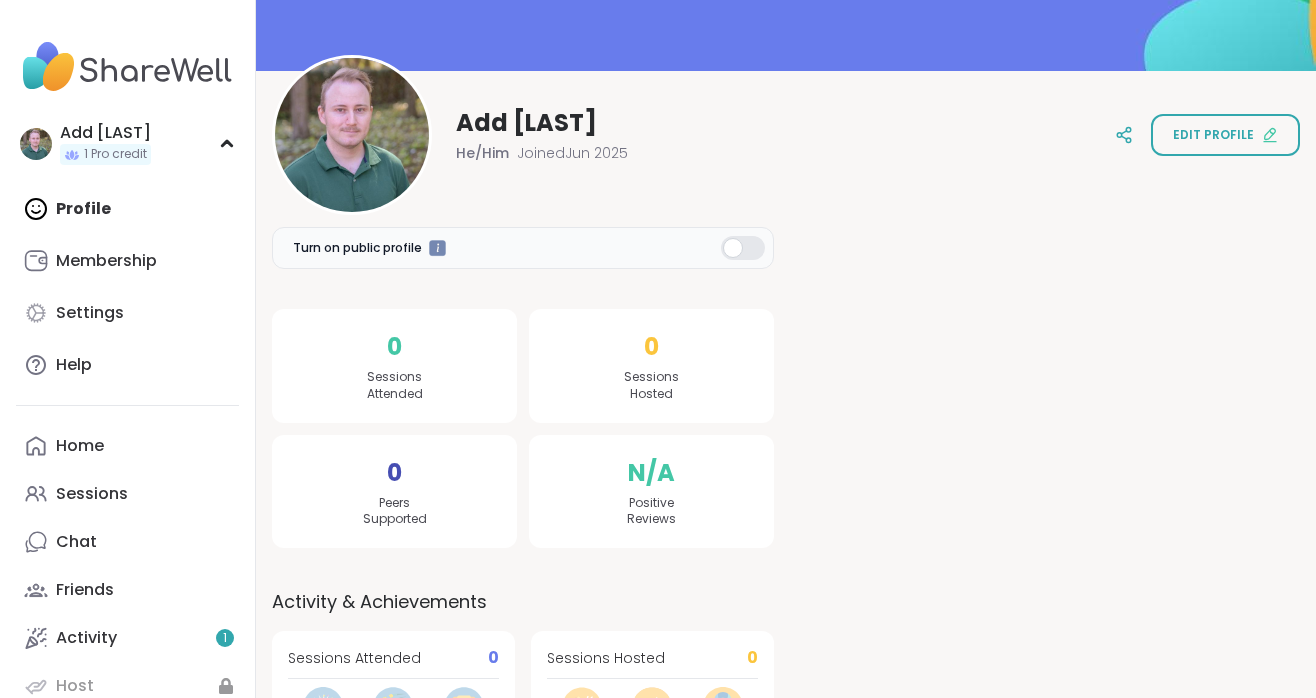 click at bounding box center [743, 248] 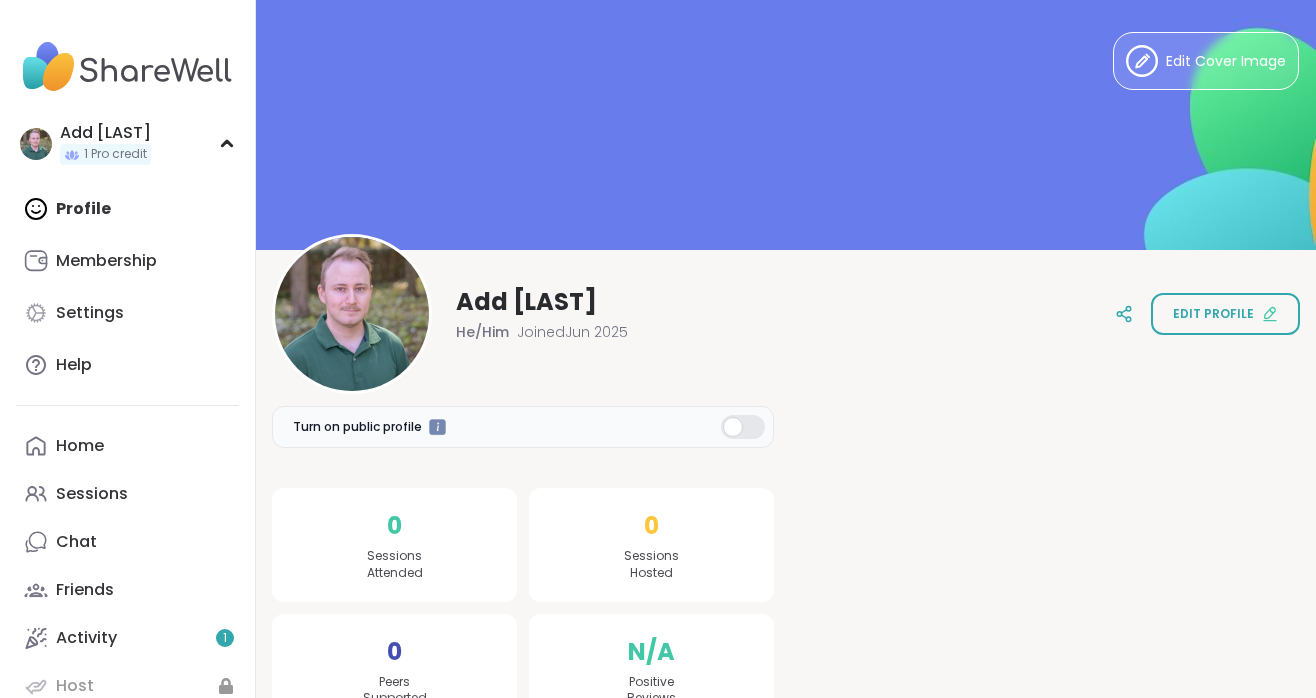 scroll, scrollTop: 0, scrollLeft: 0, axis: both 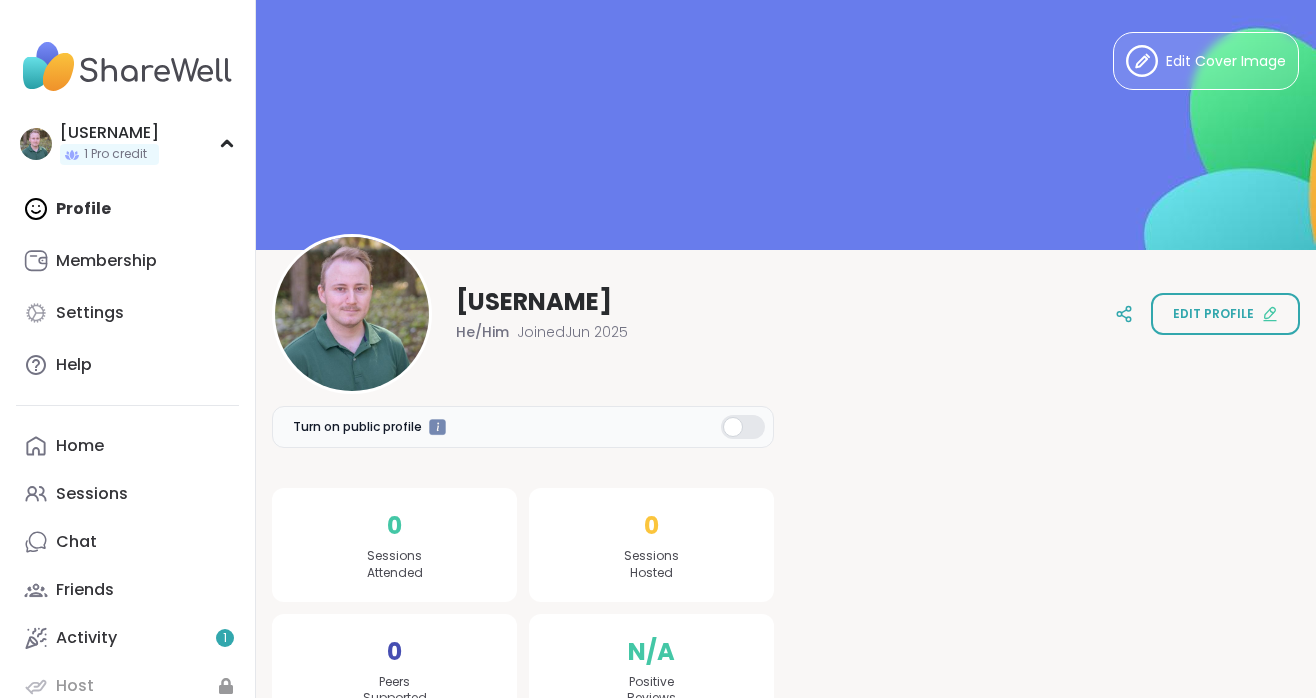click at bounding box center [743, 427] 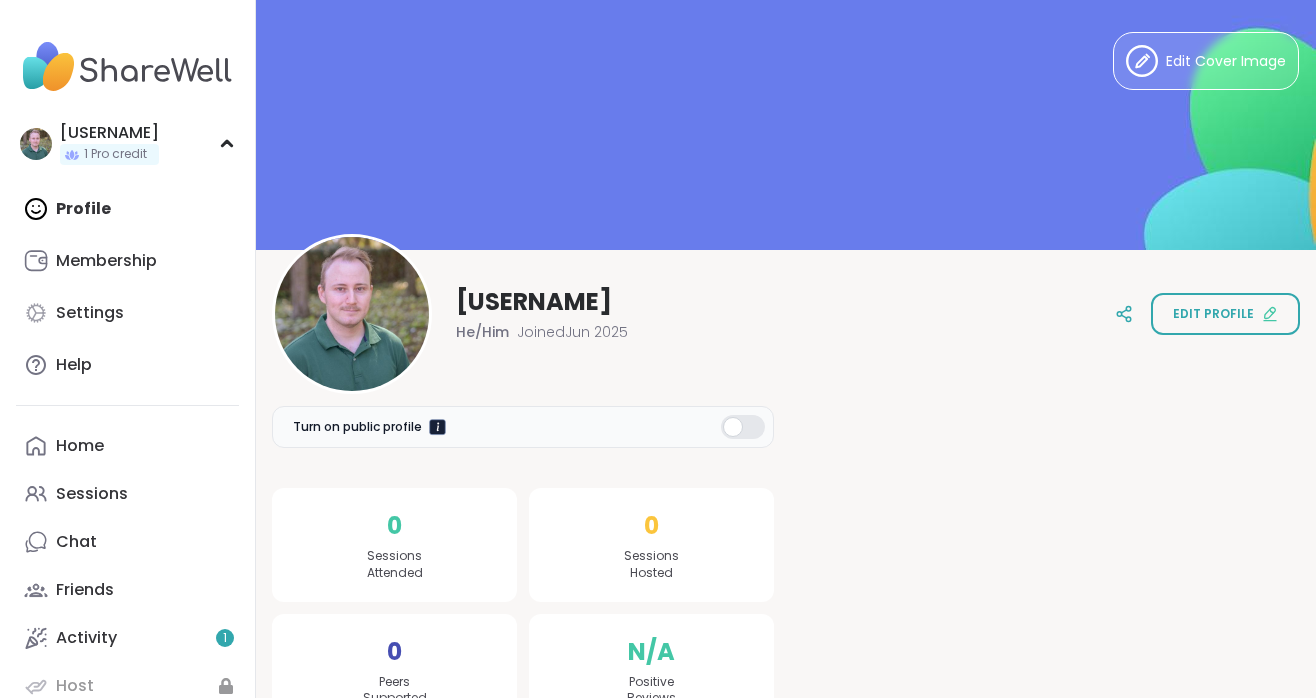 click at bounding box center [437, 426] 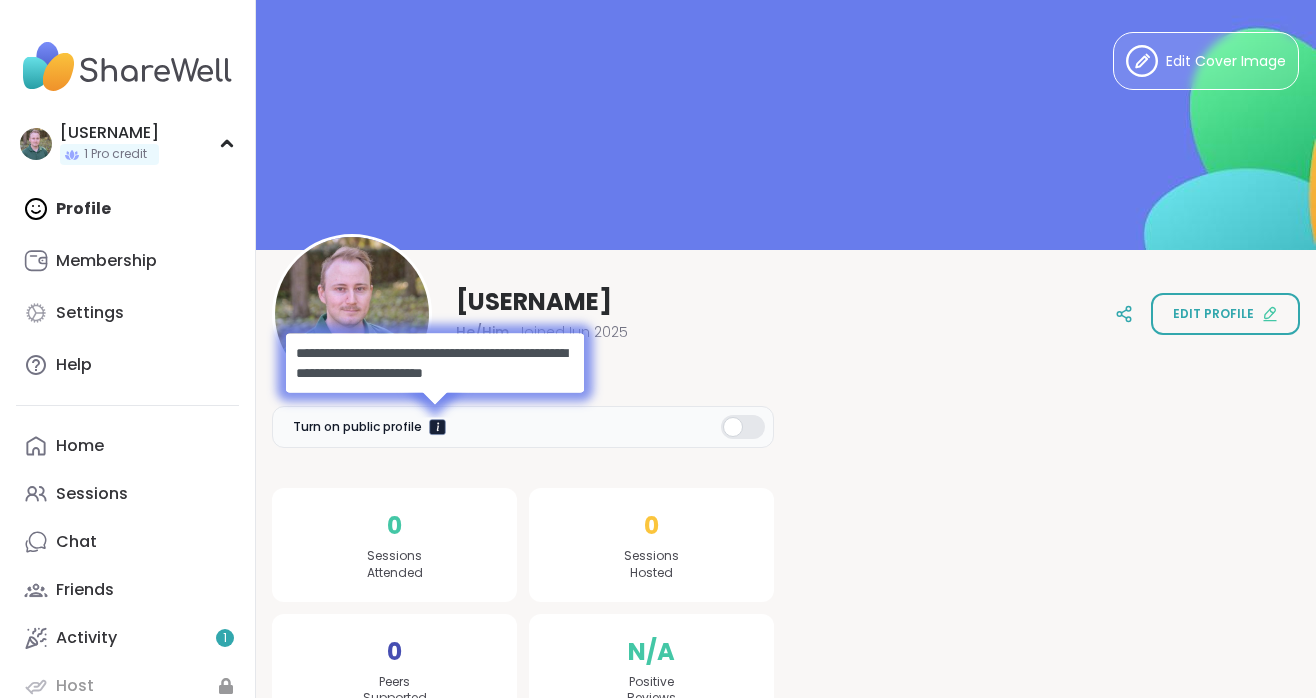 click at bounding box center [437, 426] 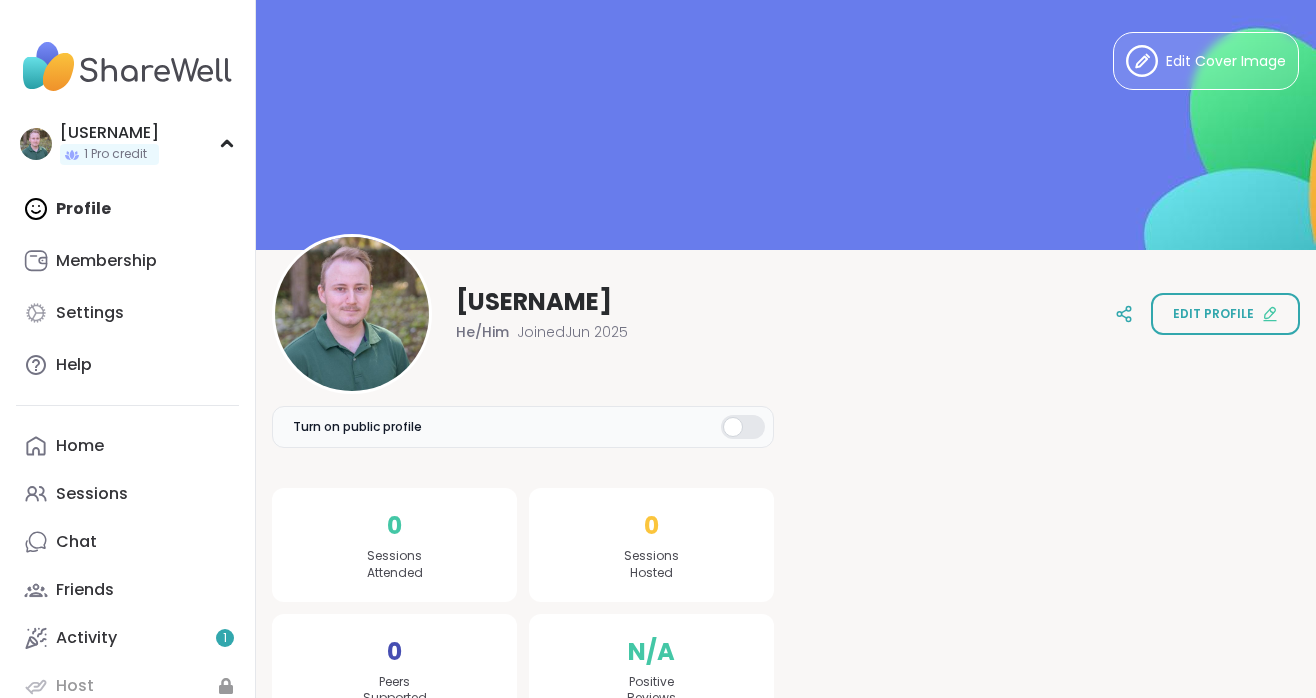 scroll, scrollTop: 0, scrollLeft: 0, axis: both 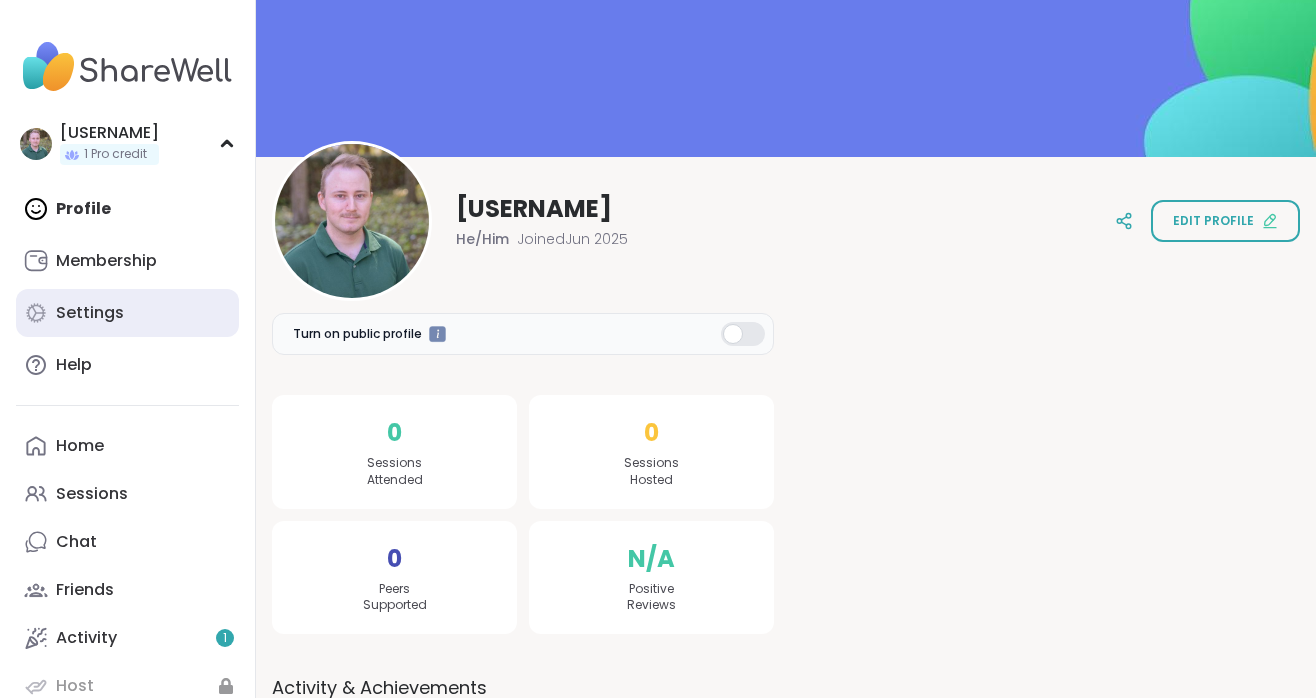 click on "Settings" at bounding box center (127, 313) 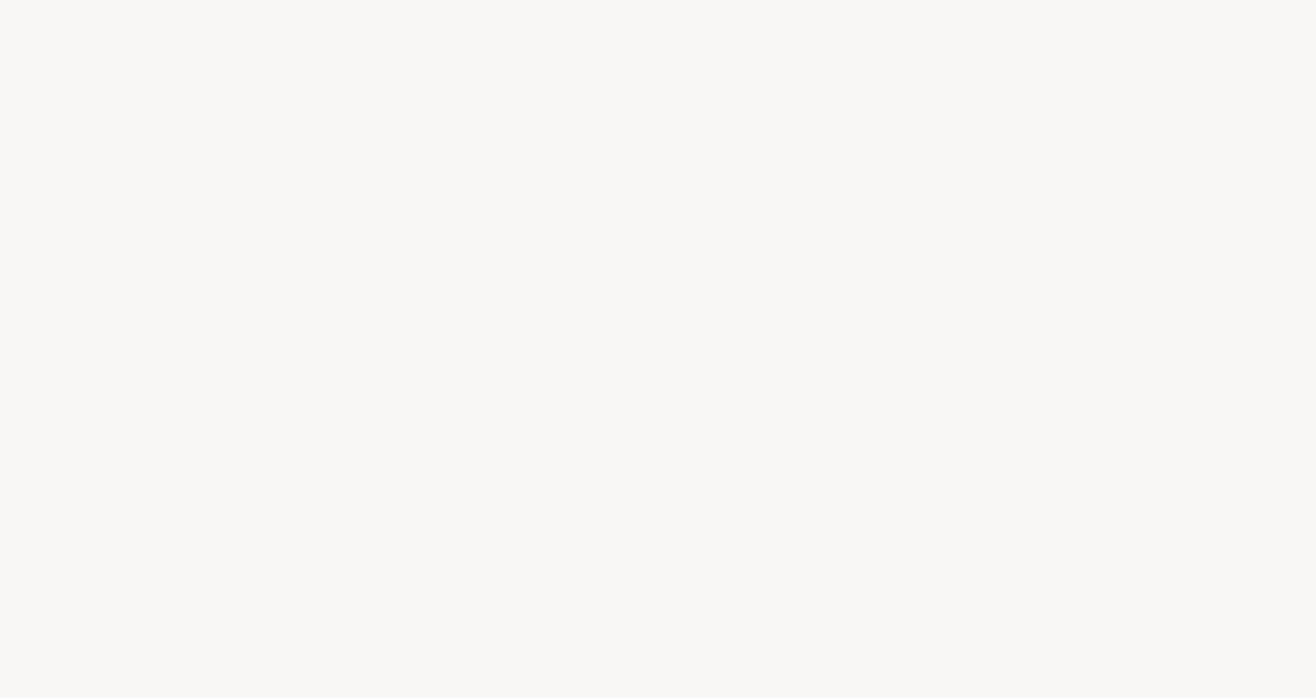 scroll, scrollTop: 0, scrollLeft: 0, axis: both 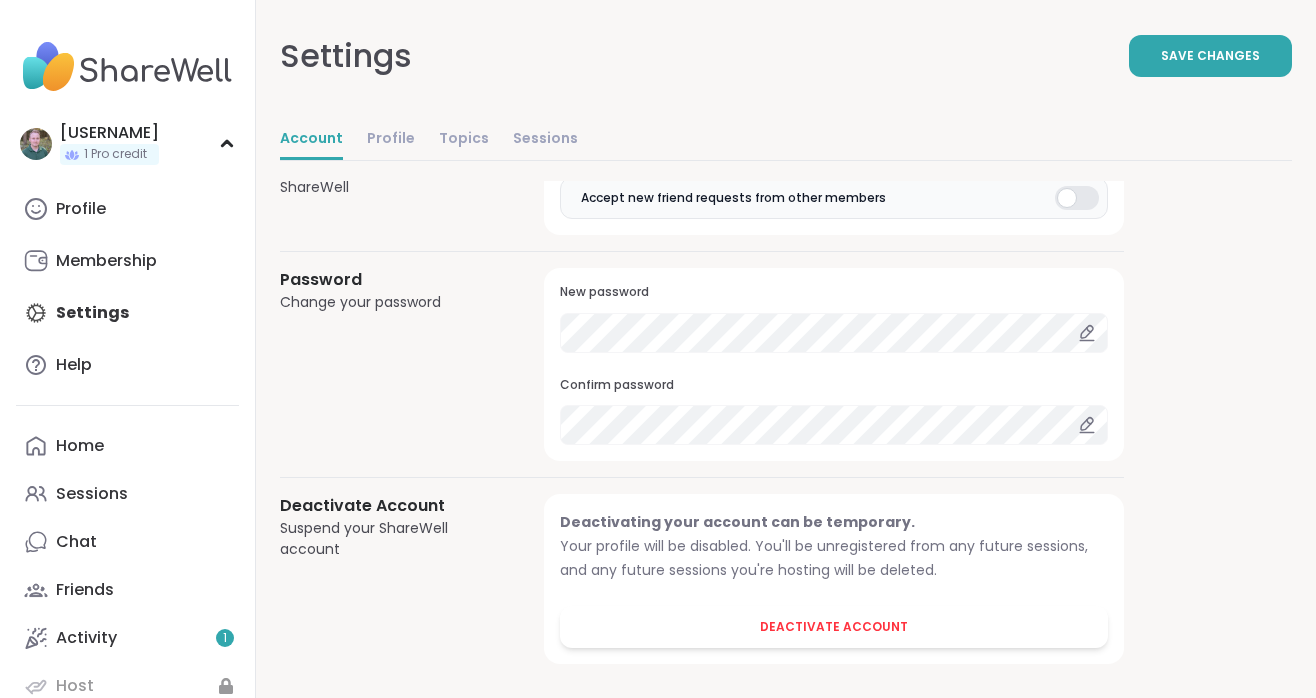 click on "Deactivate Account Suspend your ShareWell account" at bounding box center [388, 579] 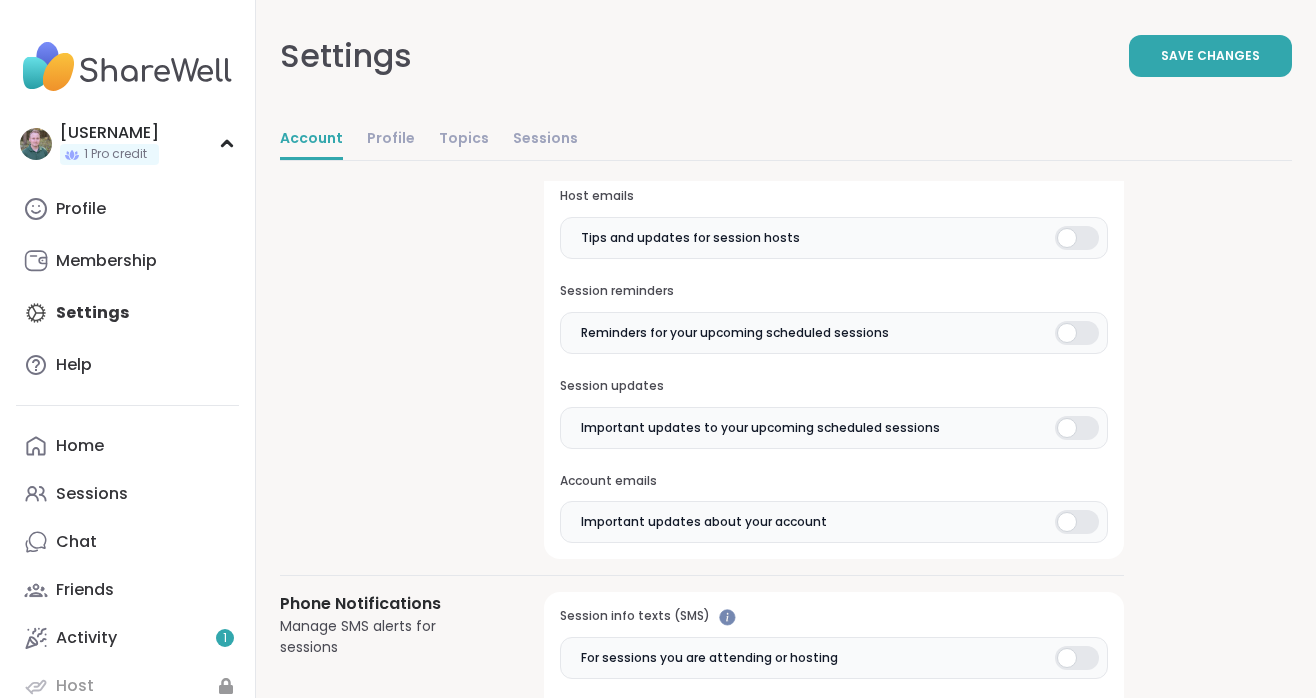 scroll, scrollTop: 229, scrollLeft: 0, axis: vertical 